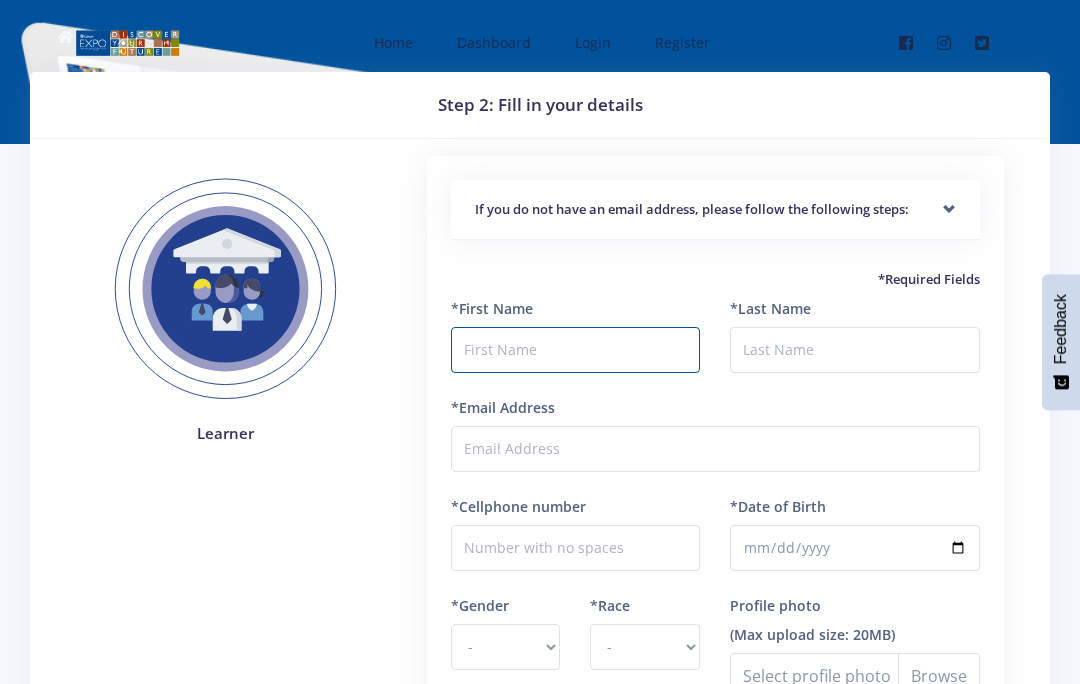 scroll, scrollTop: 210, scrollLeft: 0, axis: vertical 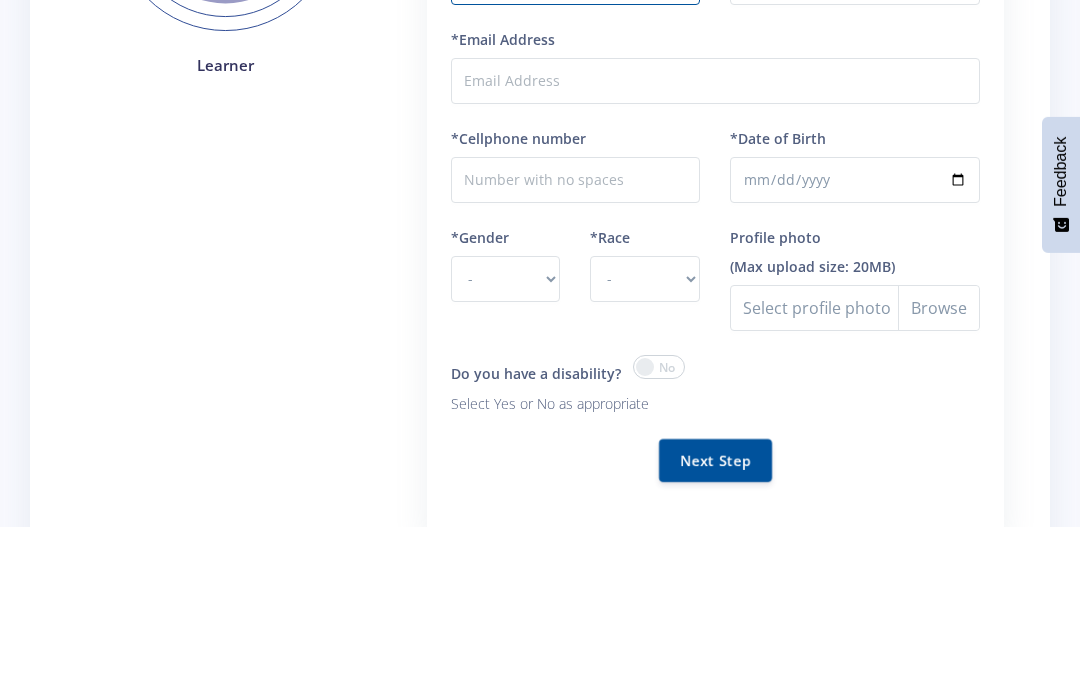 type on "Seipei" 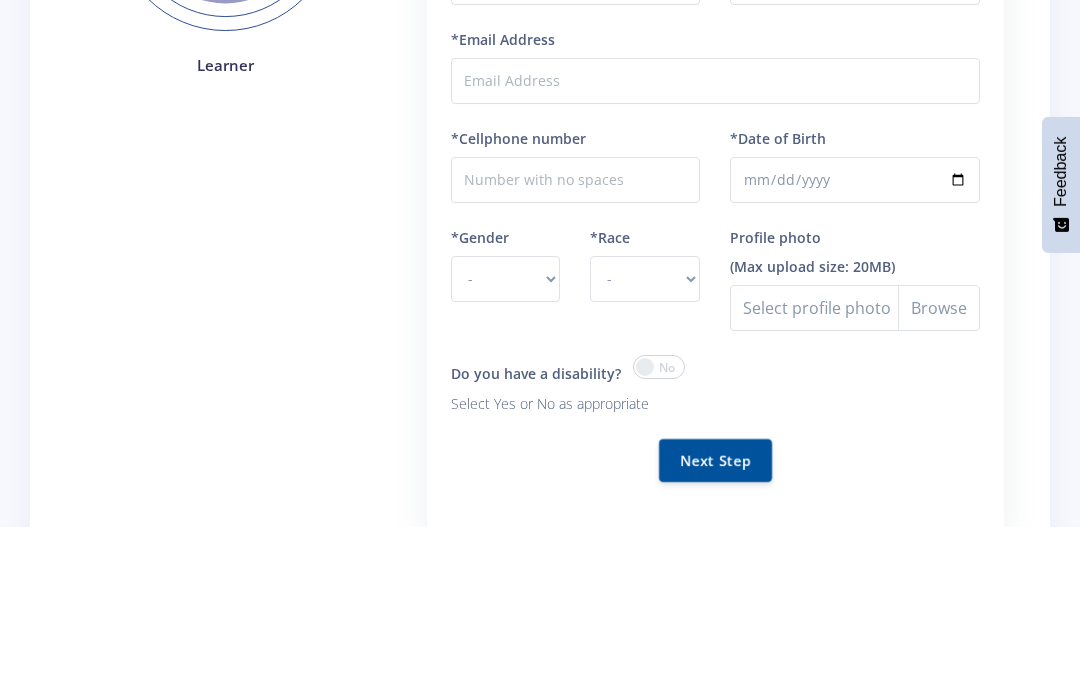 scroll, scrollTop: 210, scrollLeft: 0, axis: vertical 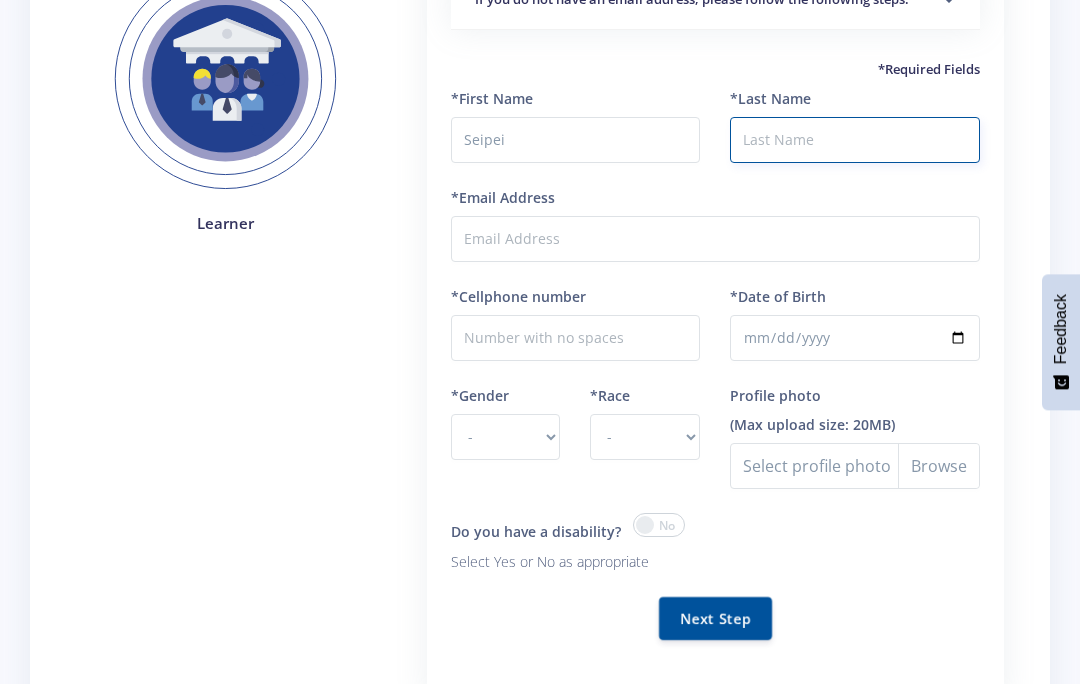 click on "*Last Name" at bounding box center (855, 140) 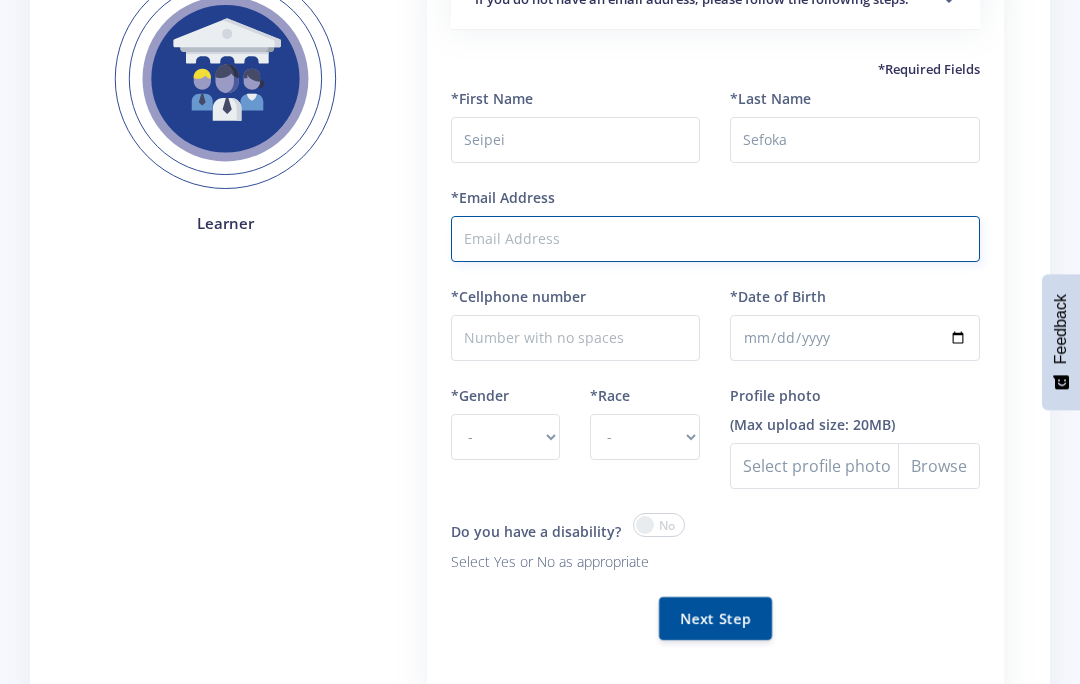 type on "jua.sefoka@gmail.com" 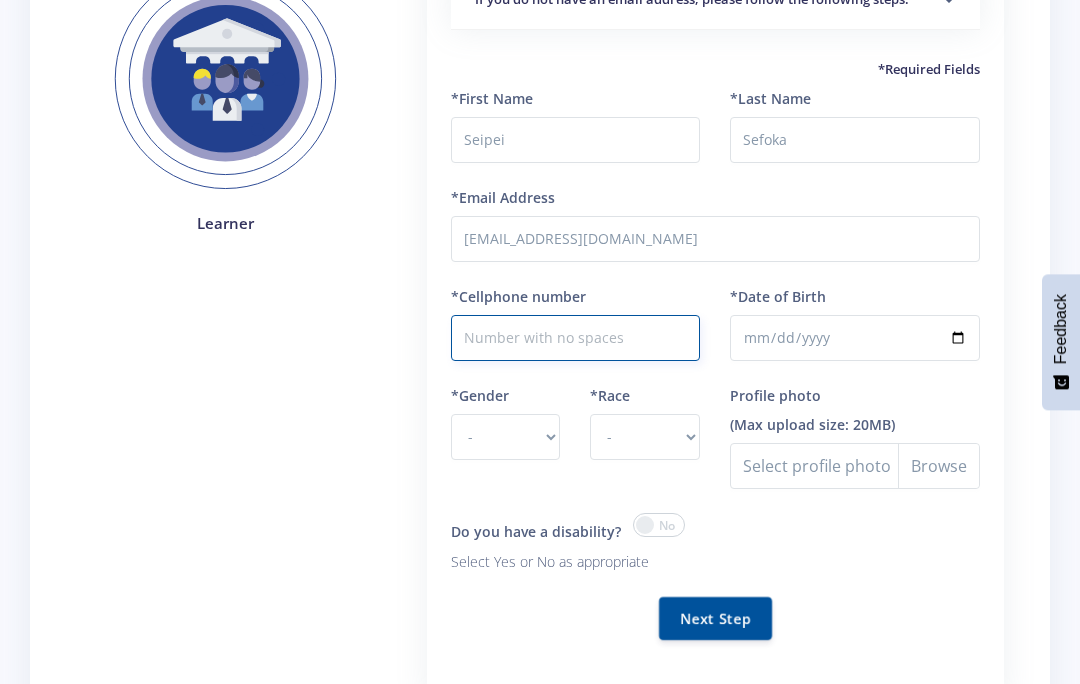scroll, scrollTop: 209, scrollLeft: 0, axis: vertical 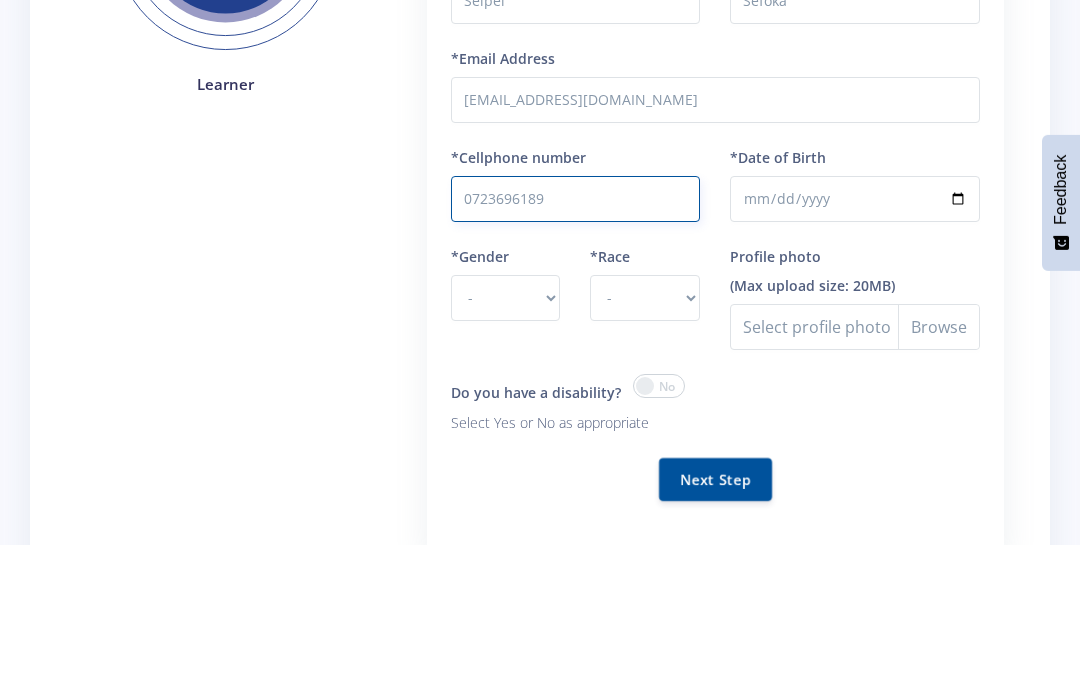 type on "0723696189" 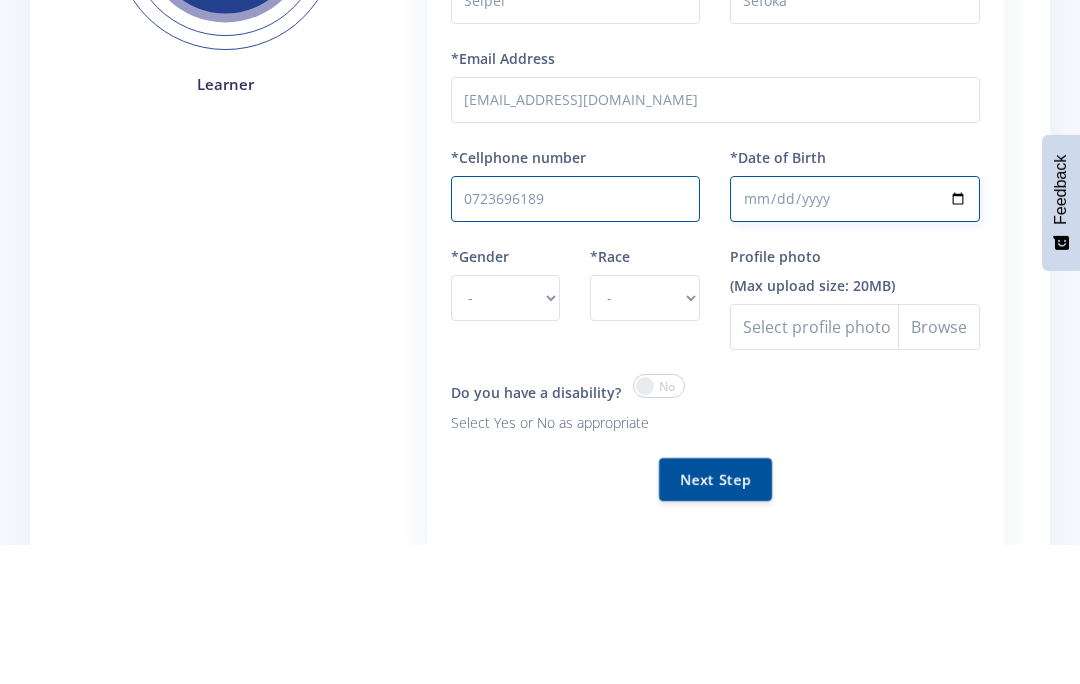 click on "*Date of Birth" at bounding box center [855, 339] 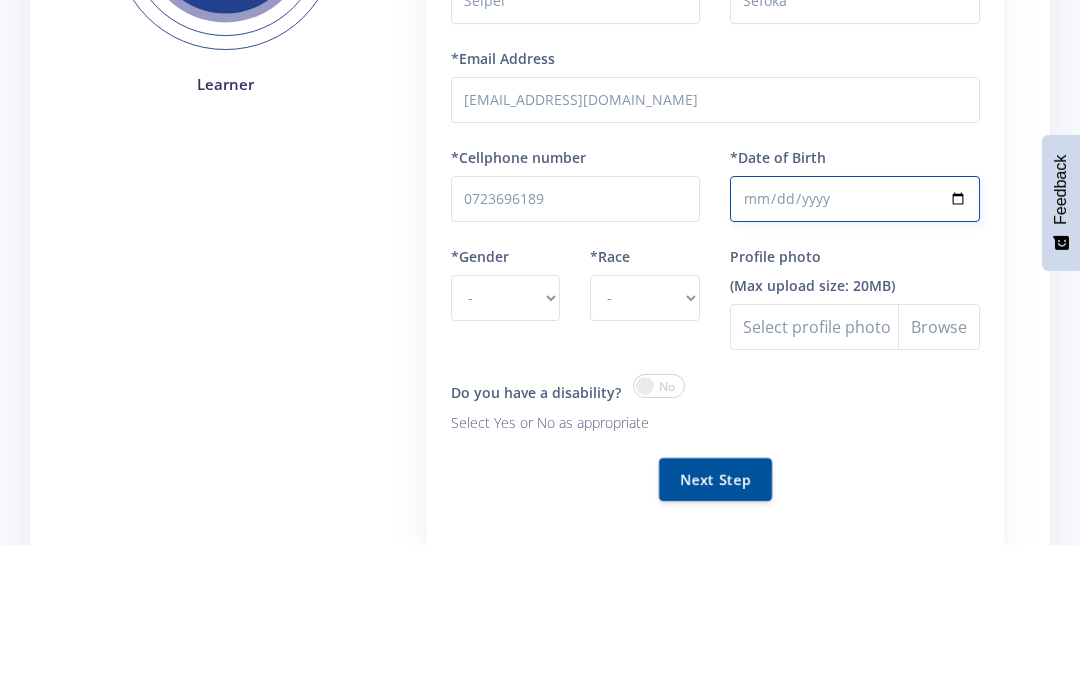 scroll, scrollTop: 349, scrollLeft: 0, axis: vertical 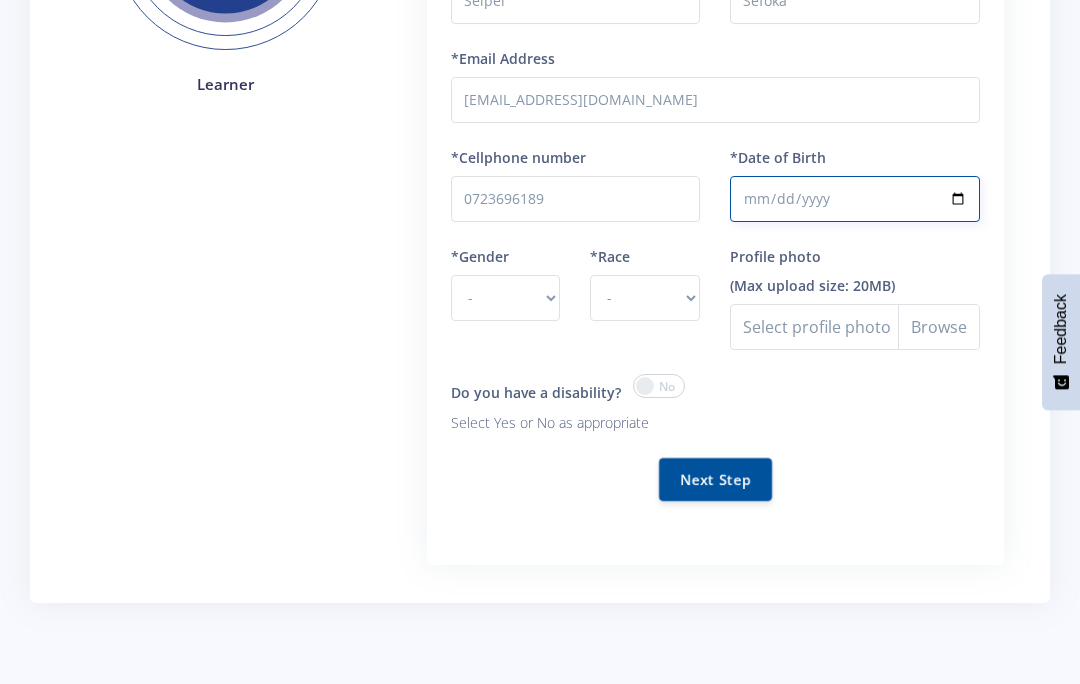 type on "2008-05-22" 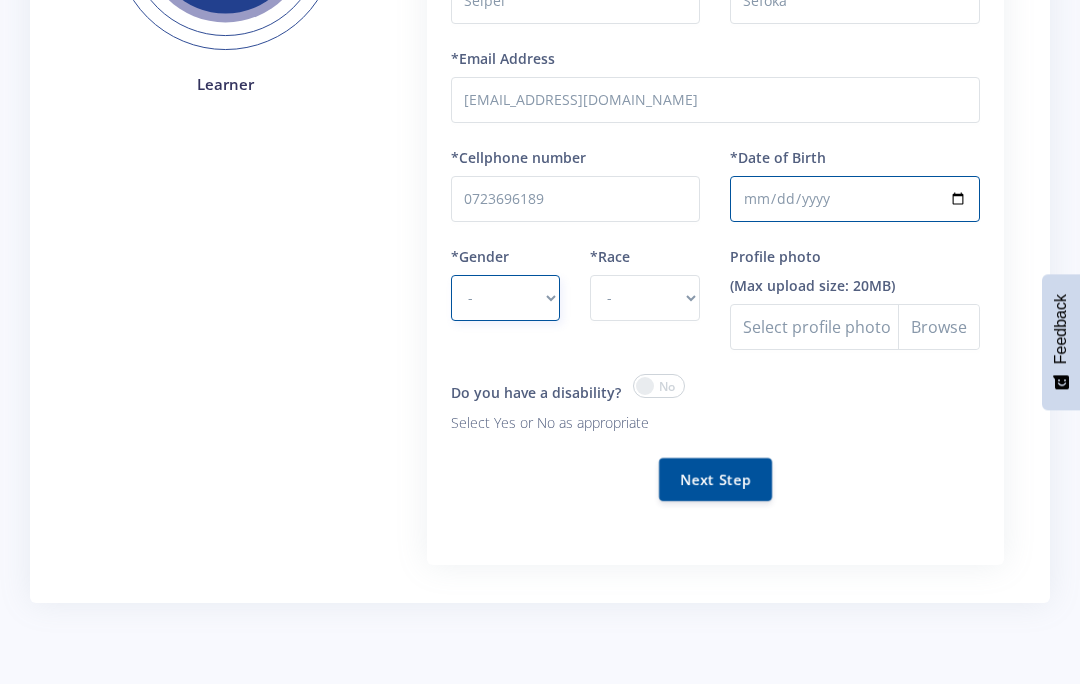 click on "-
Male
Female" at bounding box center [506, 298] 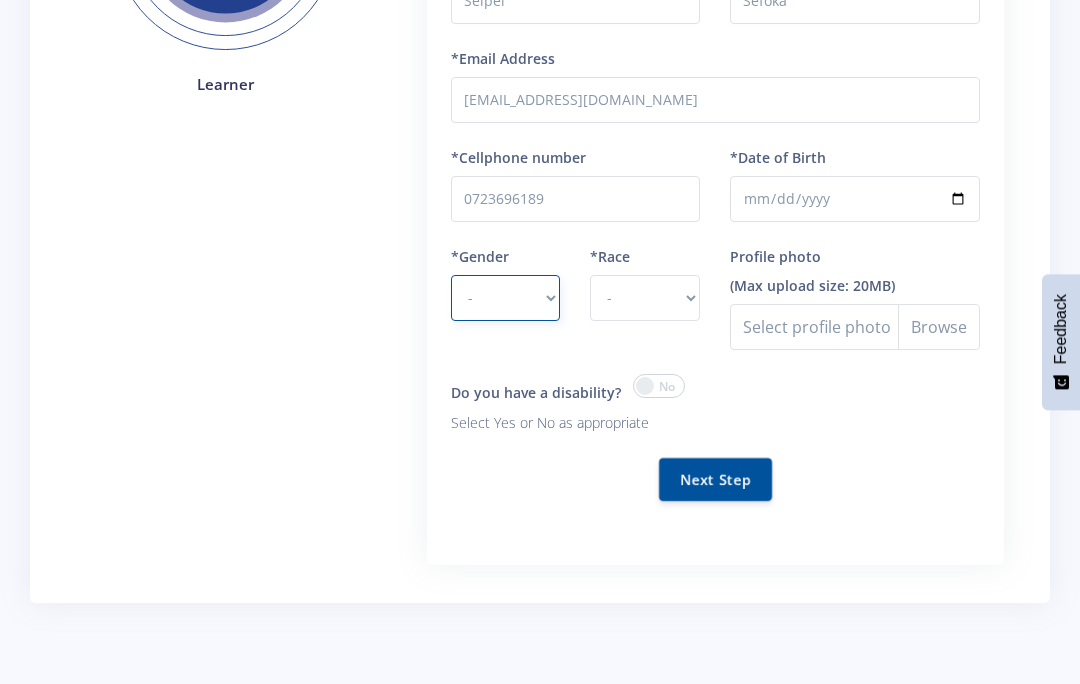 select on "F" 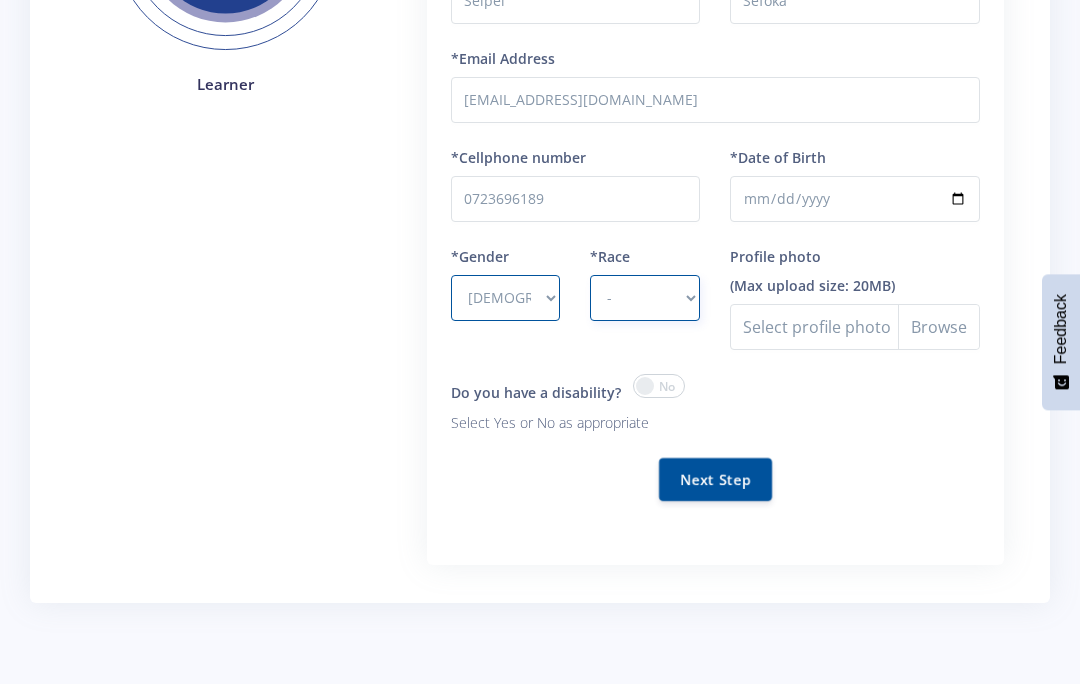 click on "-
African
Asian
Coloured
Indian
White
Other" at bounding box center [645, 298] 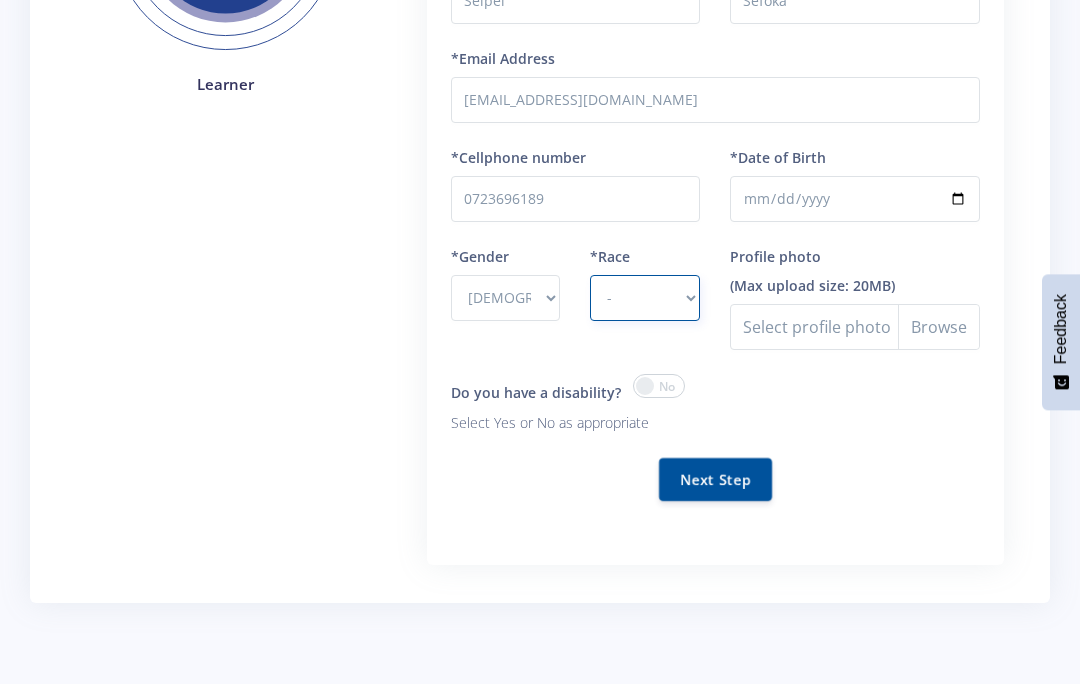 click on "-
African
Asian
Coloured
Indian
White
Other" at bounding box center (645, 298) 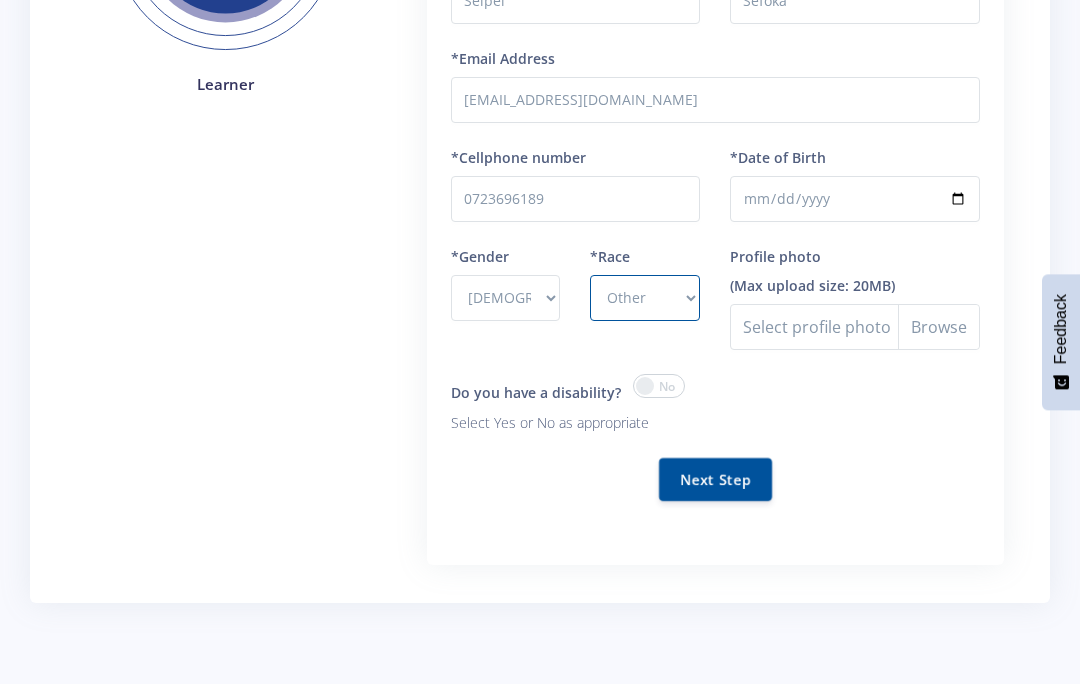 click on "Profile photo" at bounding box center (855, 327) 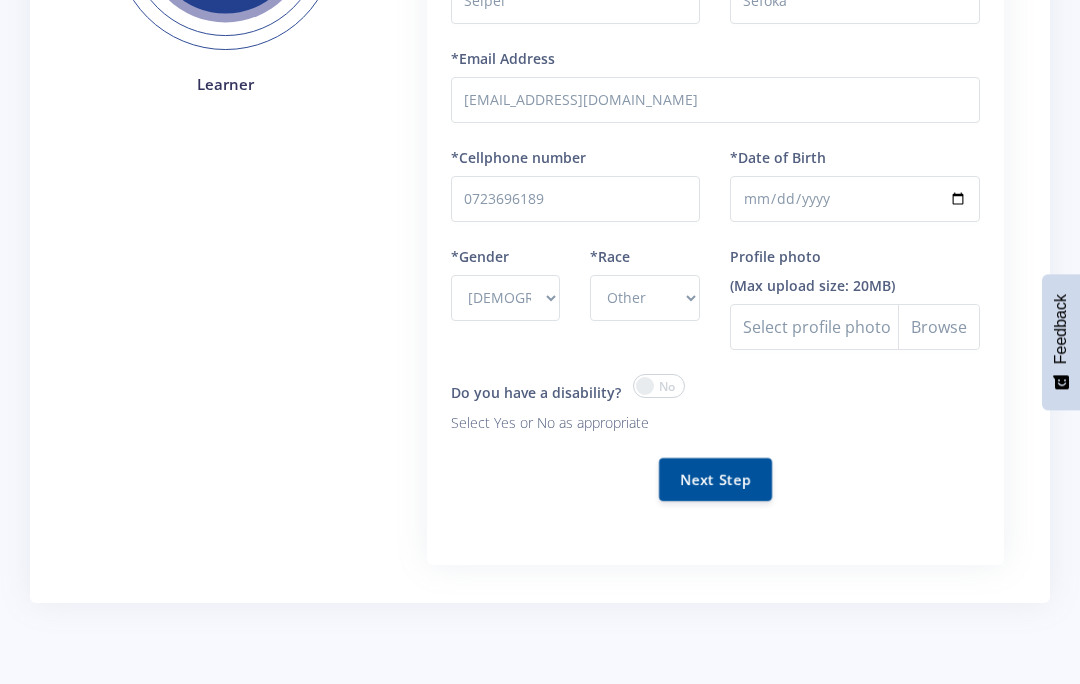 type on "C:\fakepath\IMG_0435.jpeg" 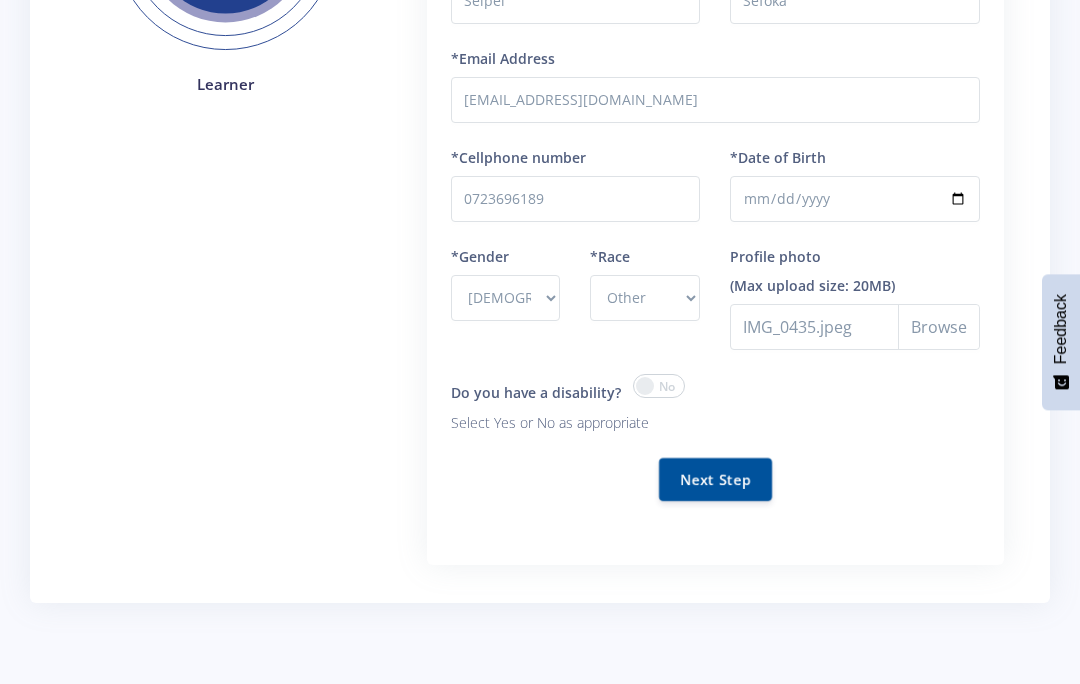 click on "Next
Step" at bounding box center (715, 479) 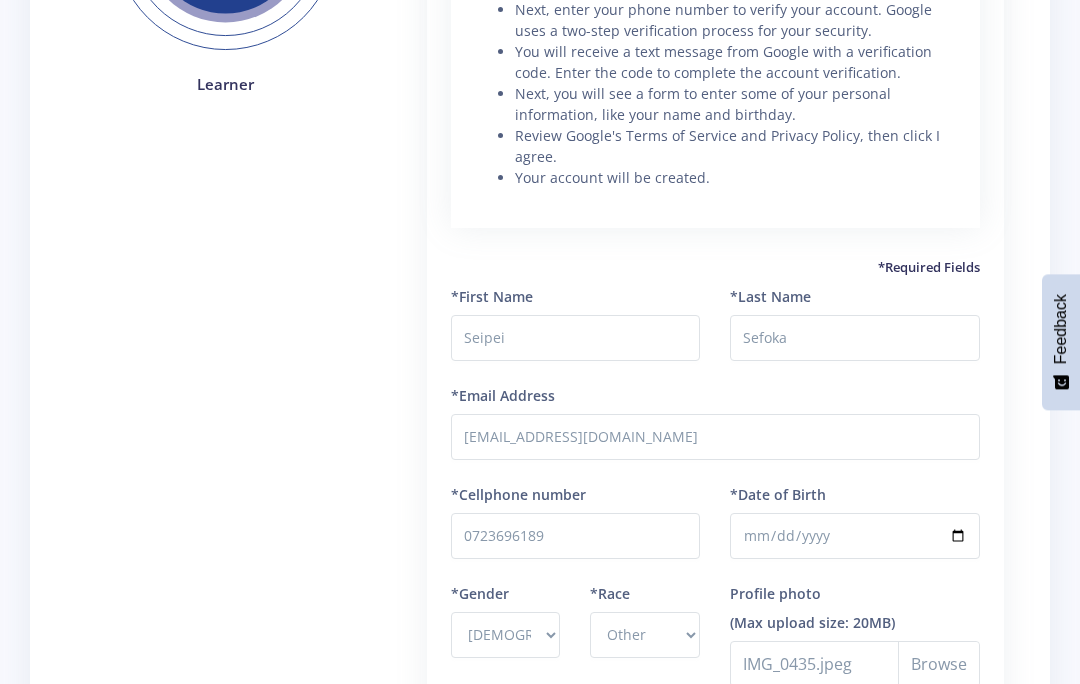 click on "*First Name
Seipei
*Last Name
Sefoka
*Email Address
jua.sefoka@gmail.com
*Cellphone number 0723696189" at bounding box center [715, 574] 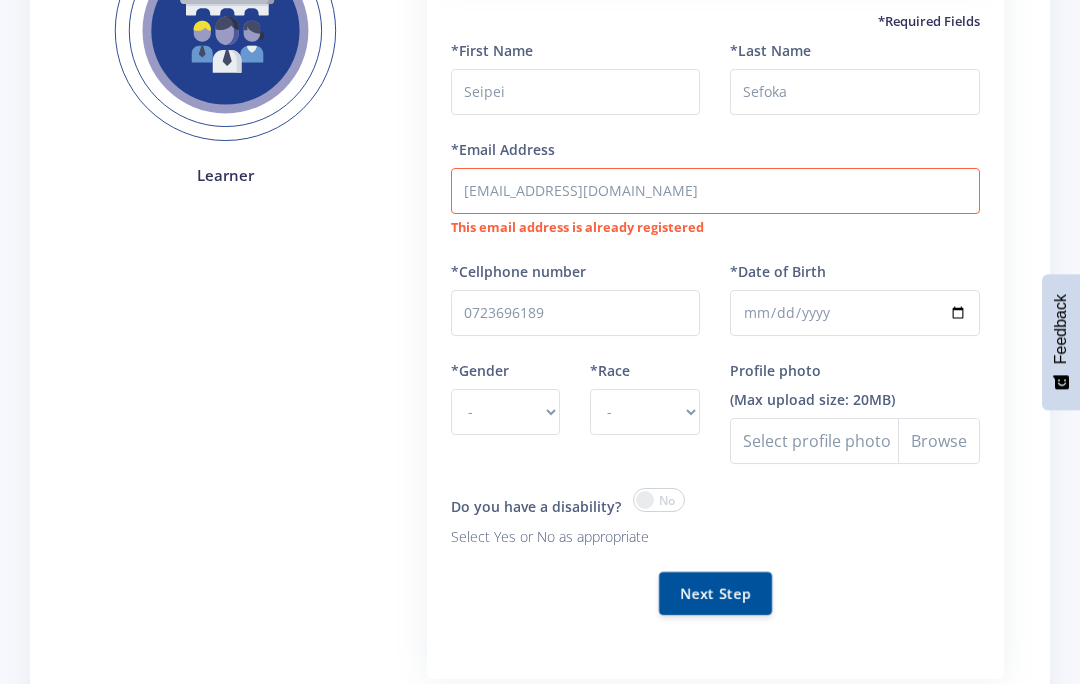 scroll, scrollTop: 0, scrollLeft: 0, axis: both 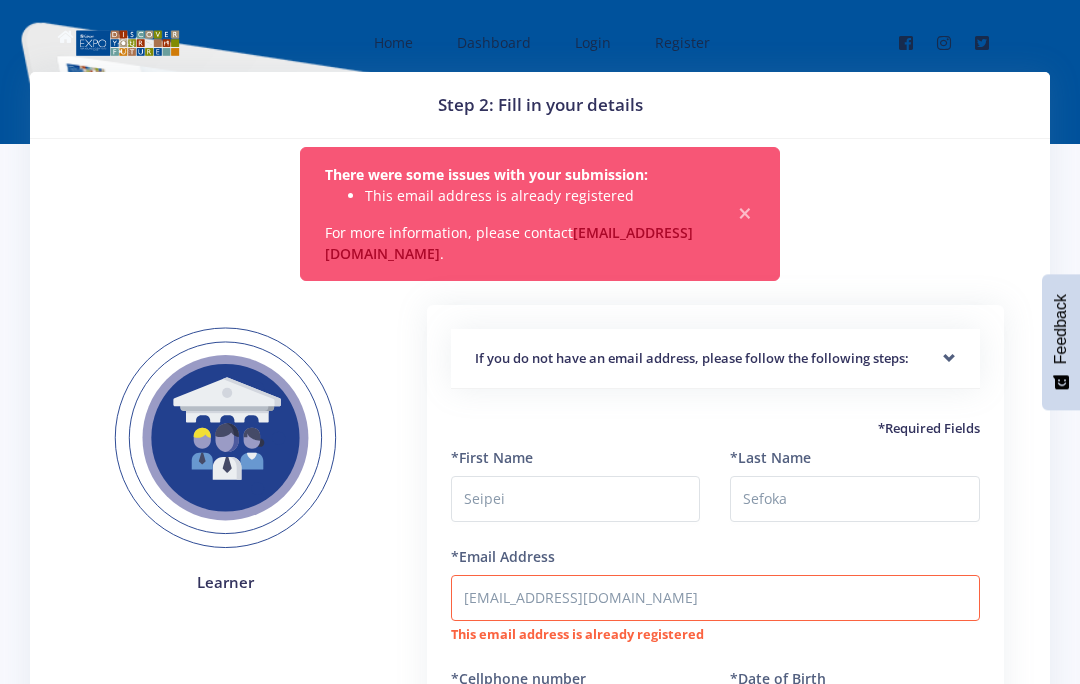 click on "×" at bounding box center [745, 214] 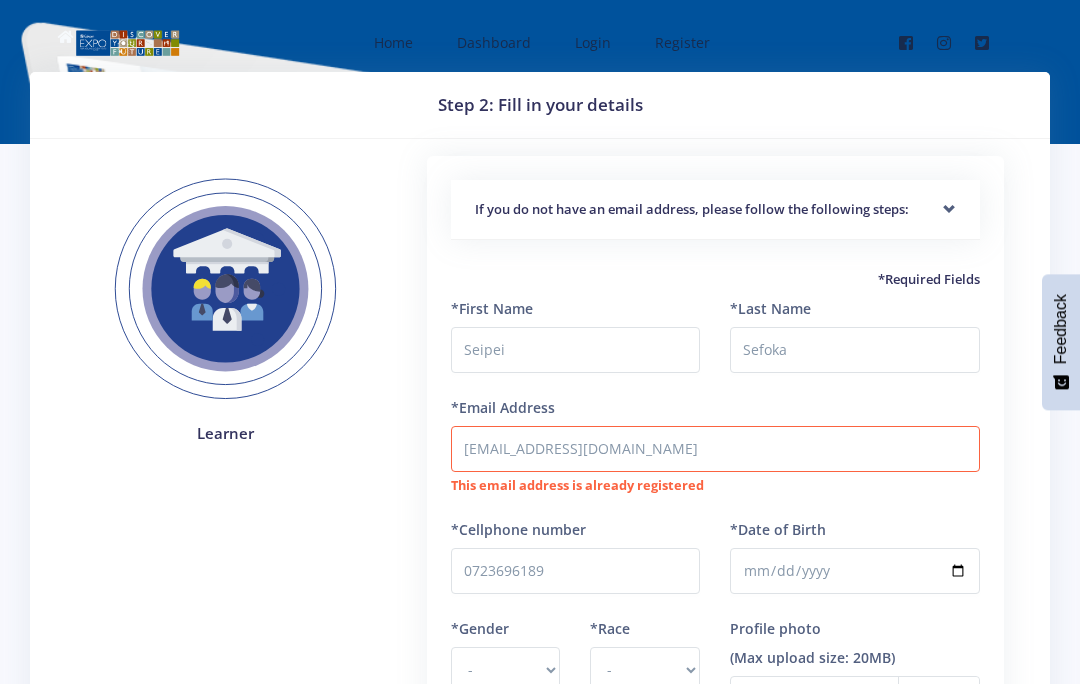 click on "Login" at bounding box center (593, 42) 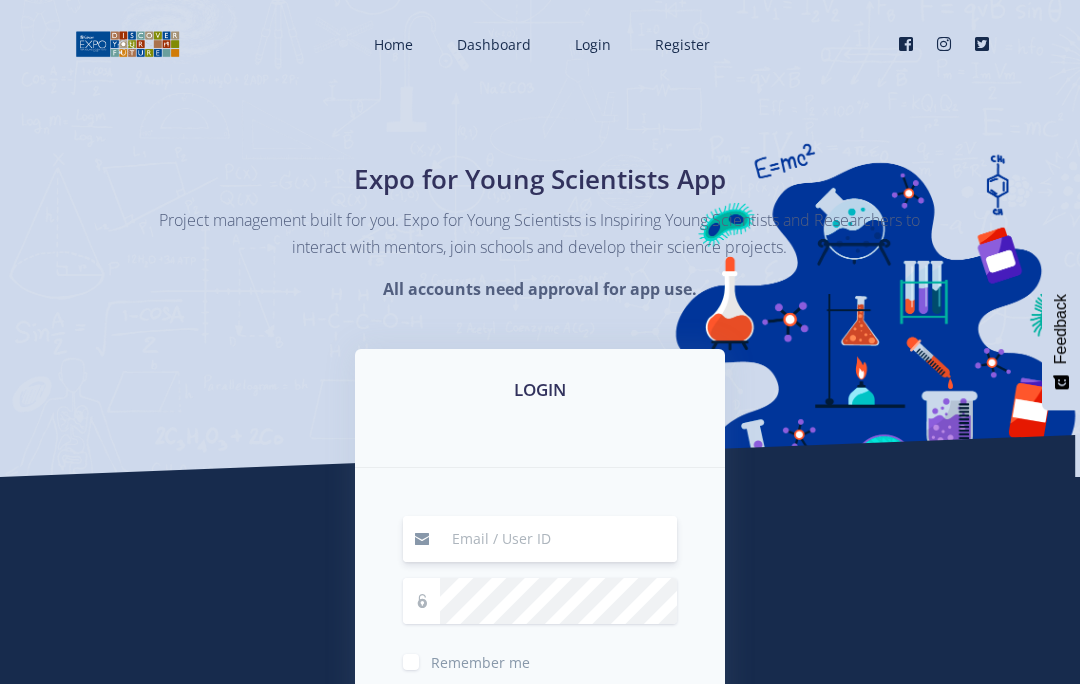 scroll, scrollTop: 361, scrollLeft: 0, axis: vertical 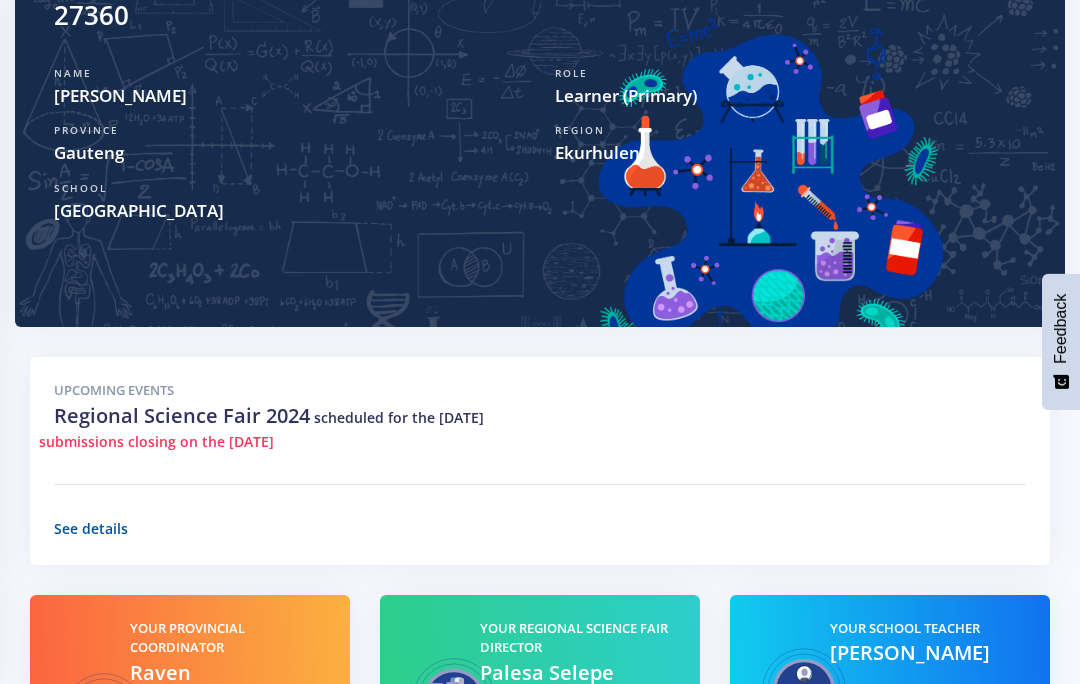 click on "Active
User ID
27360
Name
Jua Sefoka
Role
Learner (Primary)
Province
Gauteng
Region Ekurhuleni School" at bounding box center [540, 112] 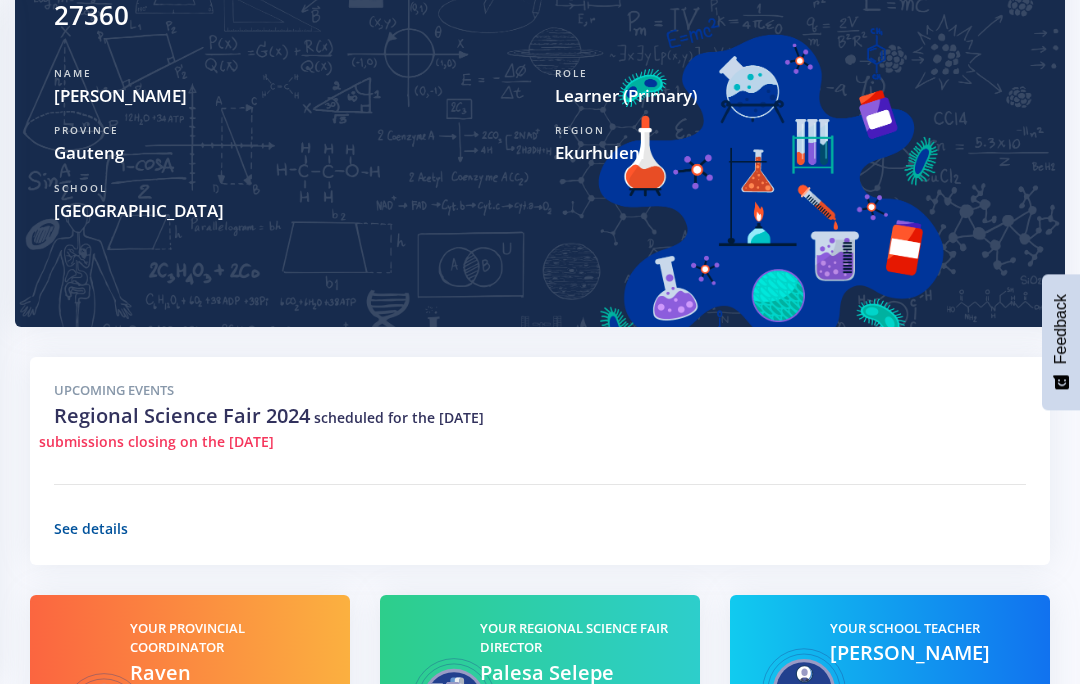 click on "See details" at bounding box center [91, 528] 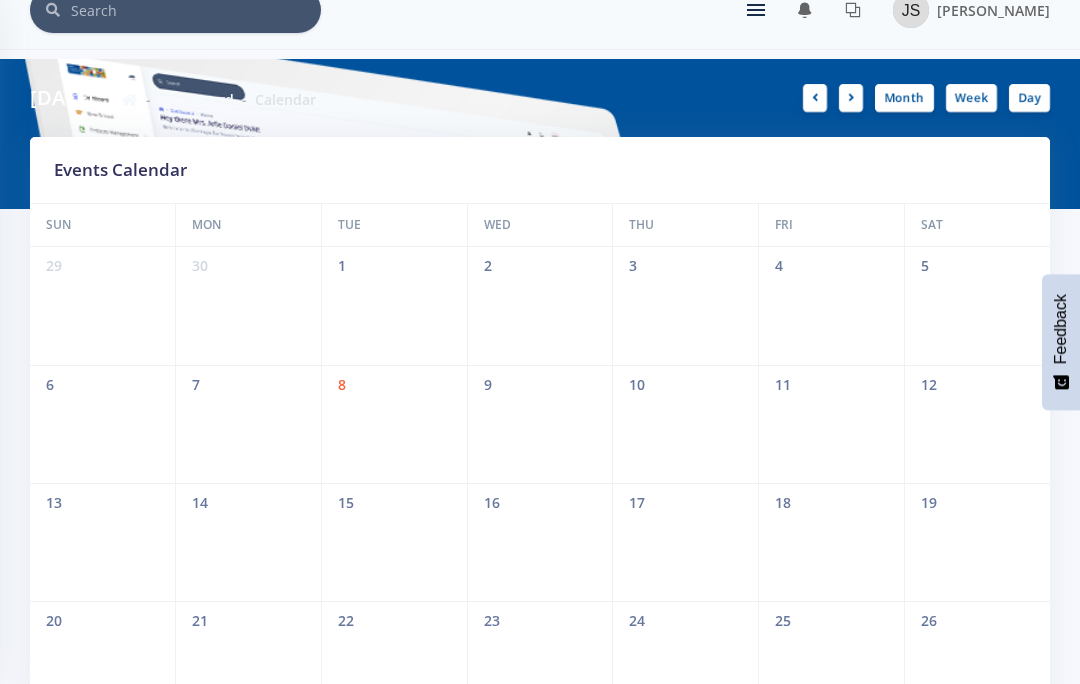 scroll, scrollTop: 28, scrollLeft: 0, axis: vertical 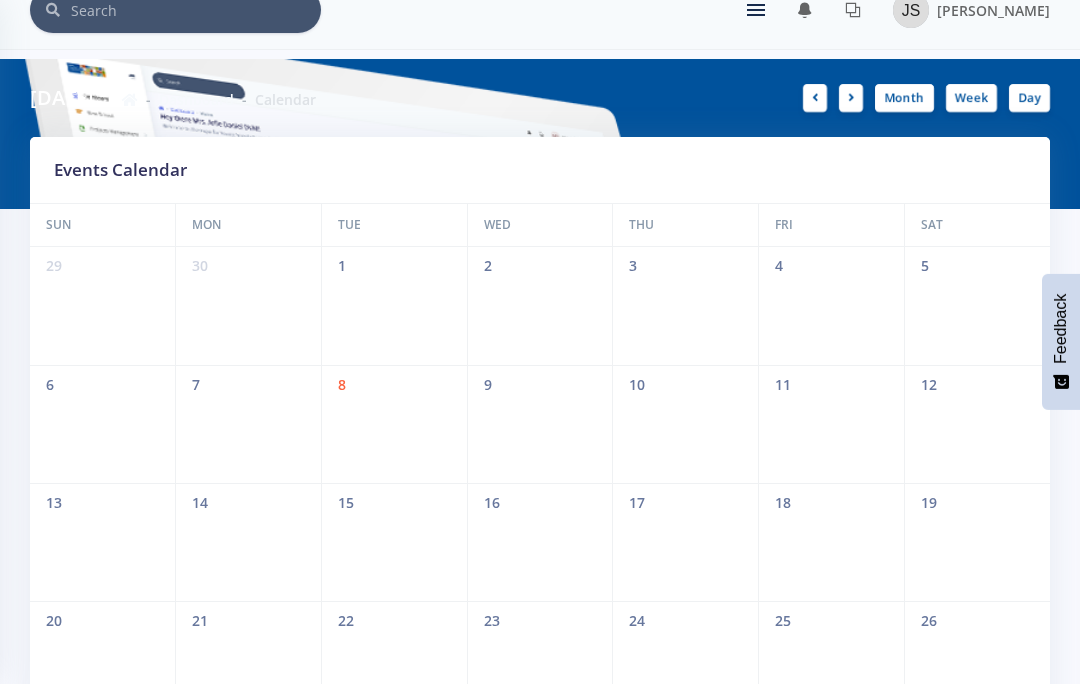 click on "July 2025
Dashboard
Calendar" at bounding box center [277, 99] 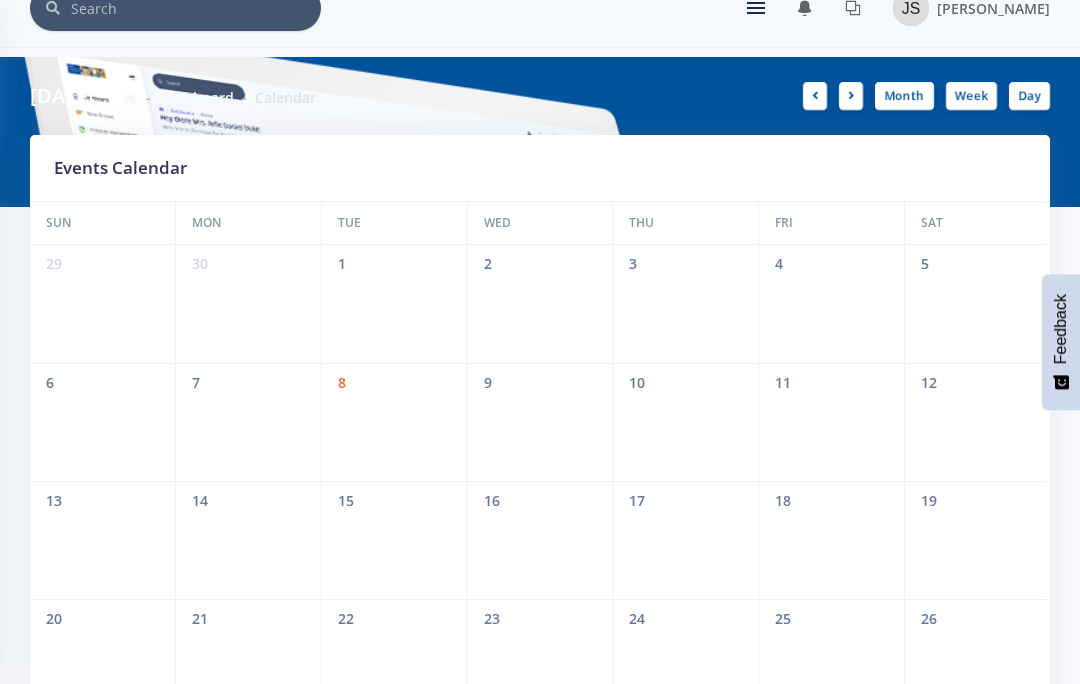 click at bounding box center [851, 96] 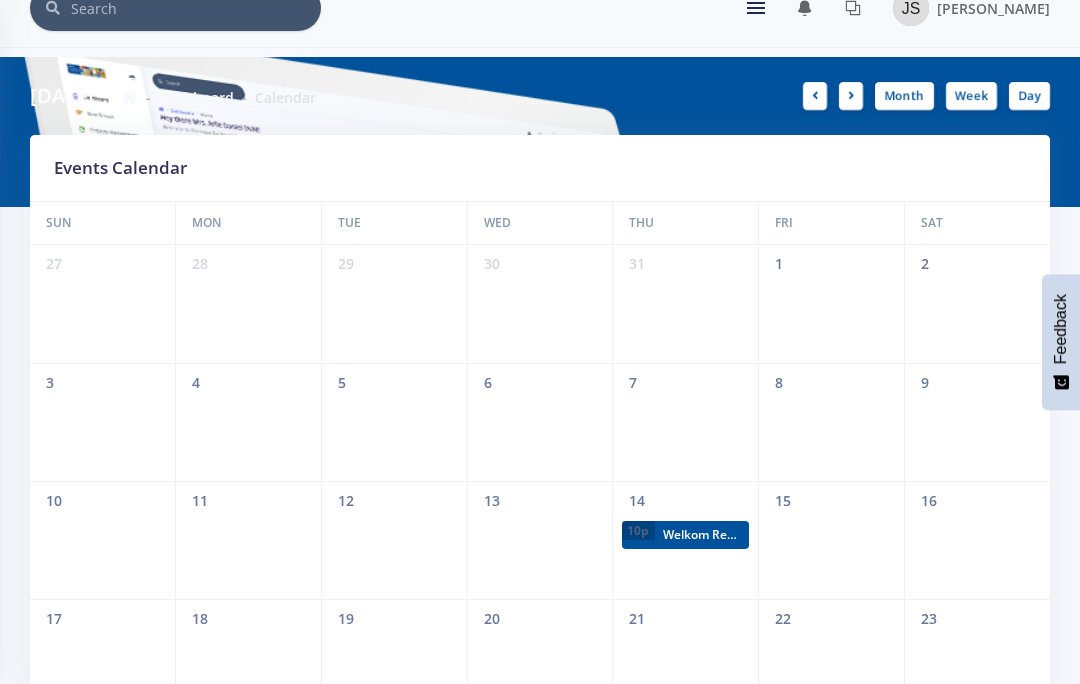 click at bounding box center (851, 96) 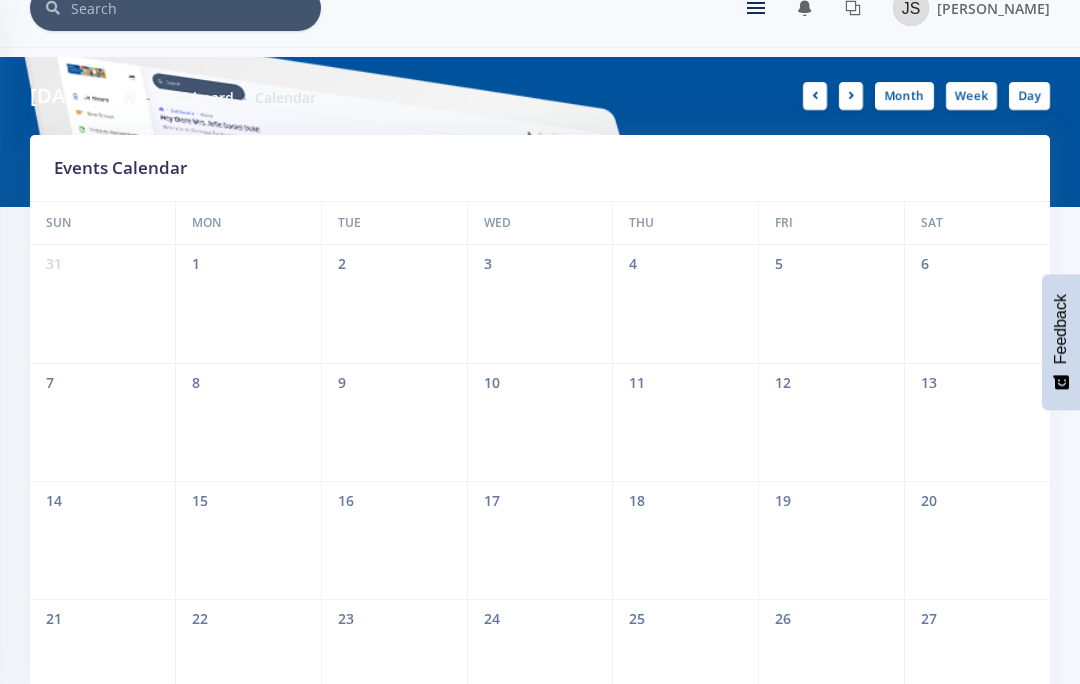 click at bounding box center (851, 96) 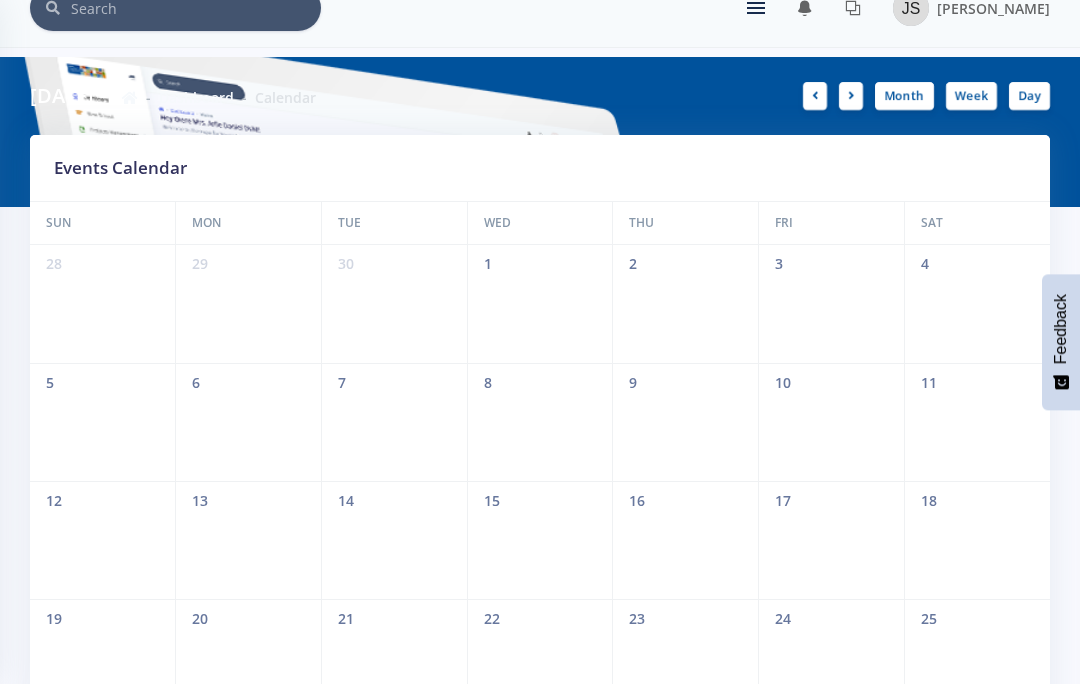 click at bounding box center (851, 96) 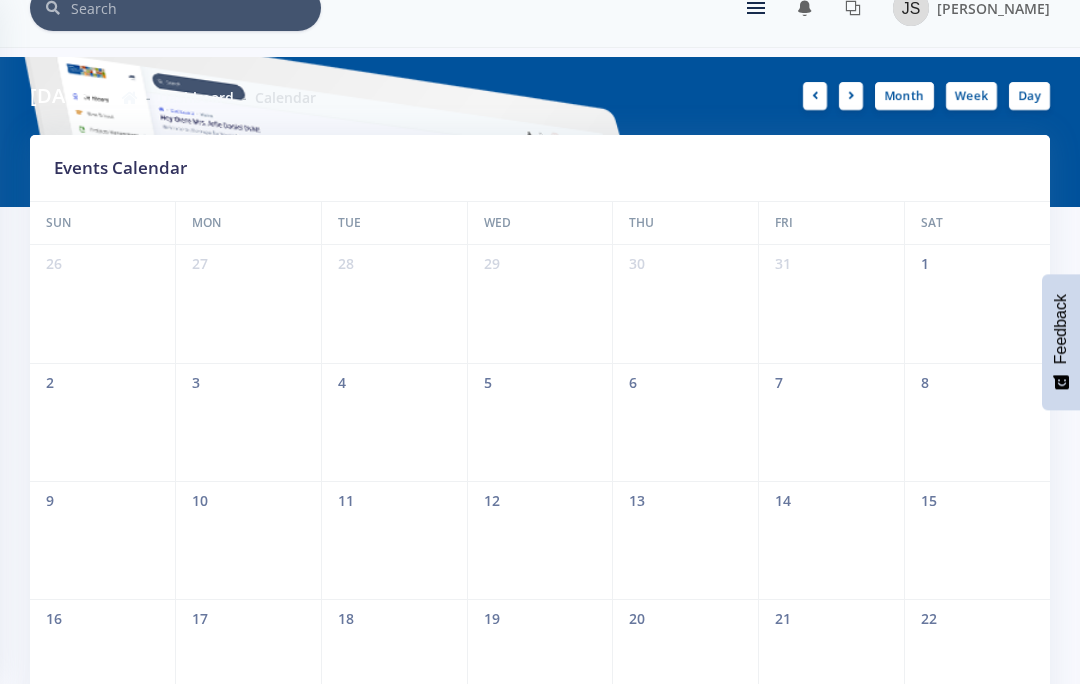 click at bounding box center [851, 96] 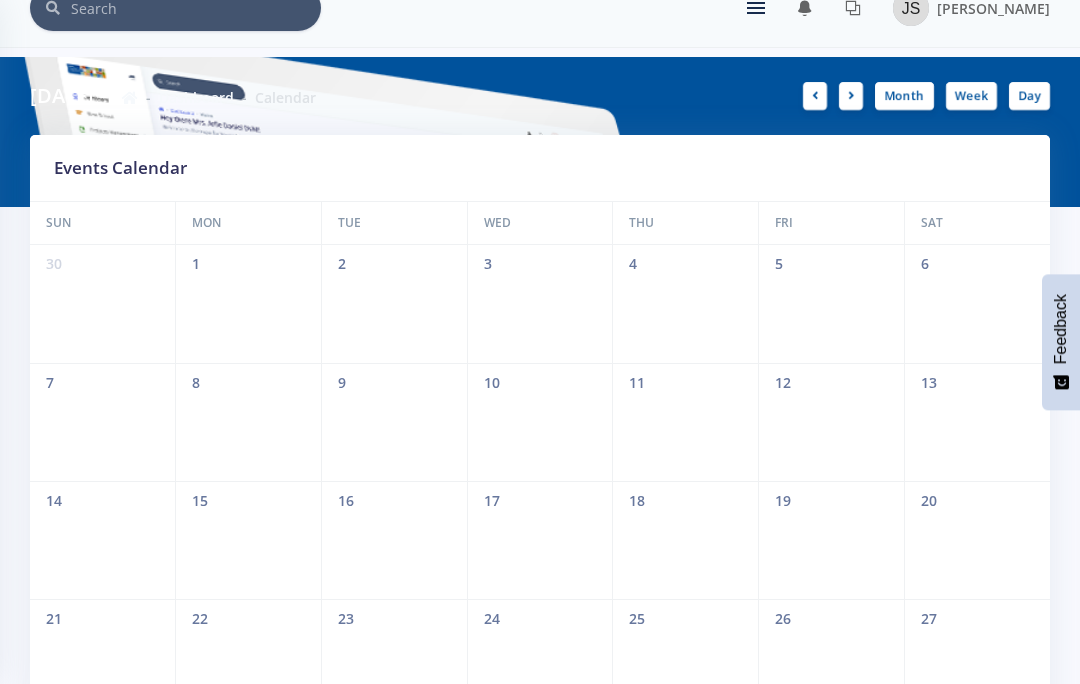 click at bounding box center (851, 96) 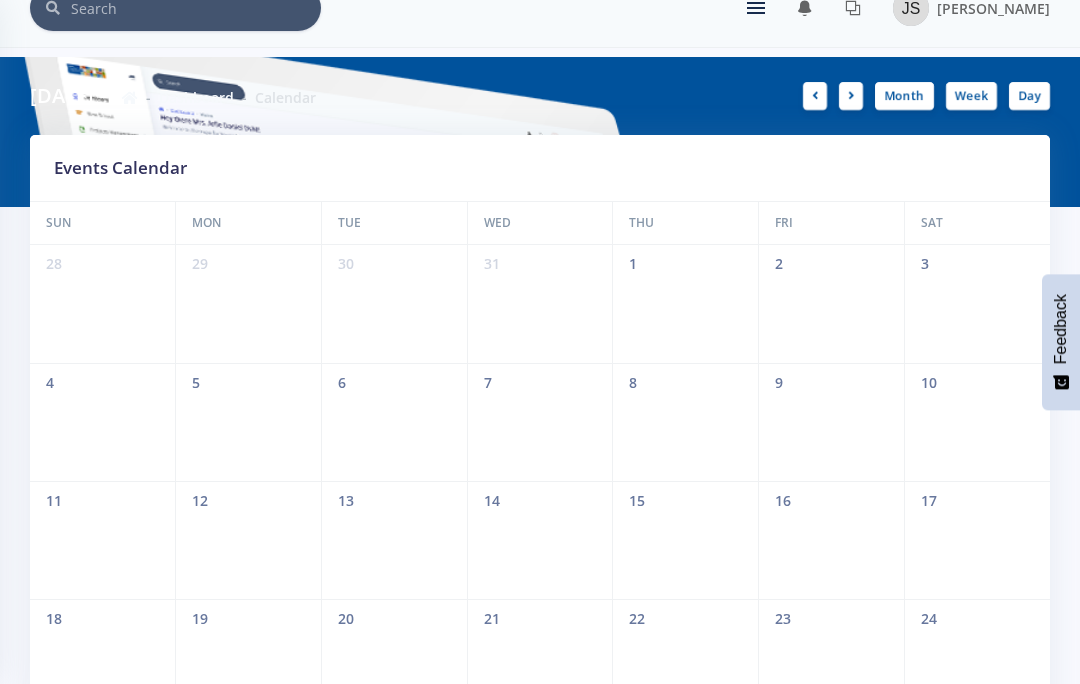 click at bounding box center (851, 96) 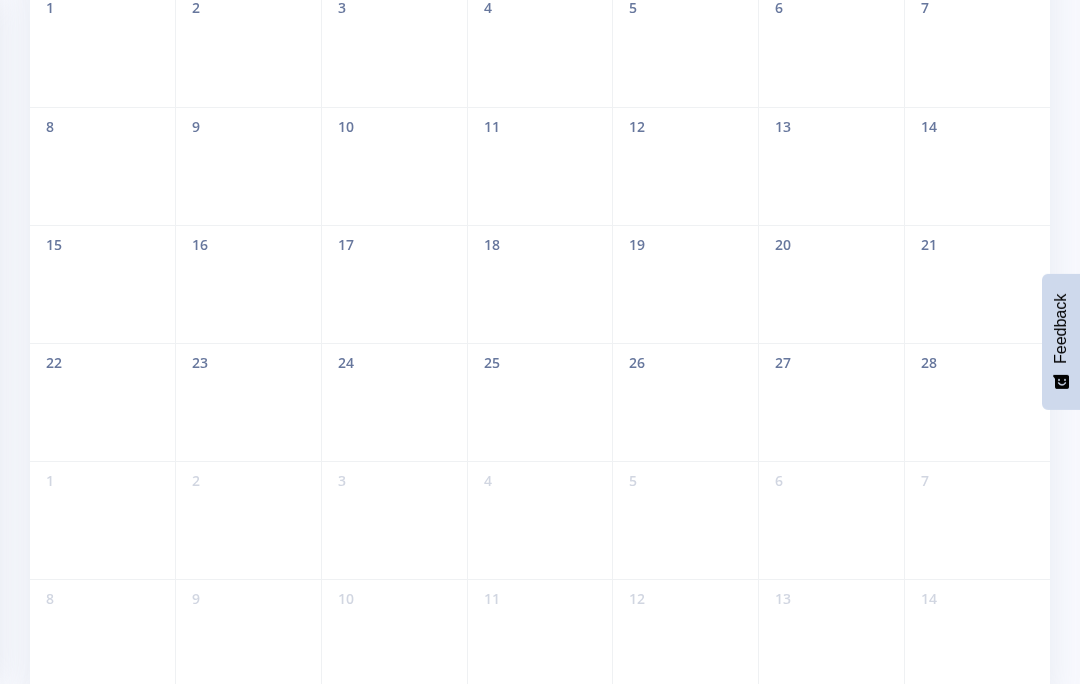 scroll, scrollTop: 0, scrollLeft: 0, axis: both 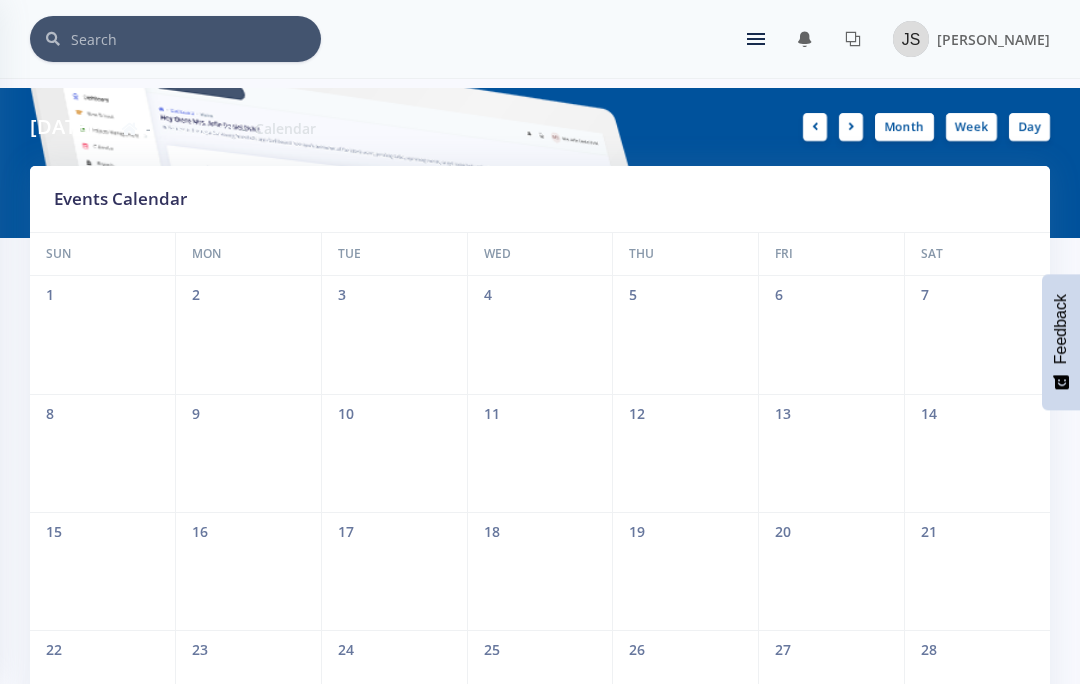 click at bounding box center (756, 44) 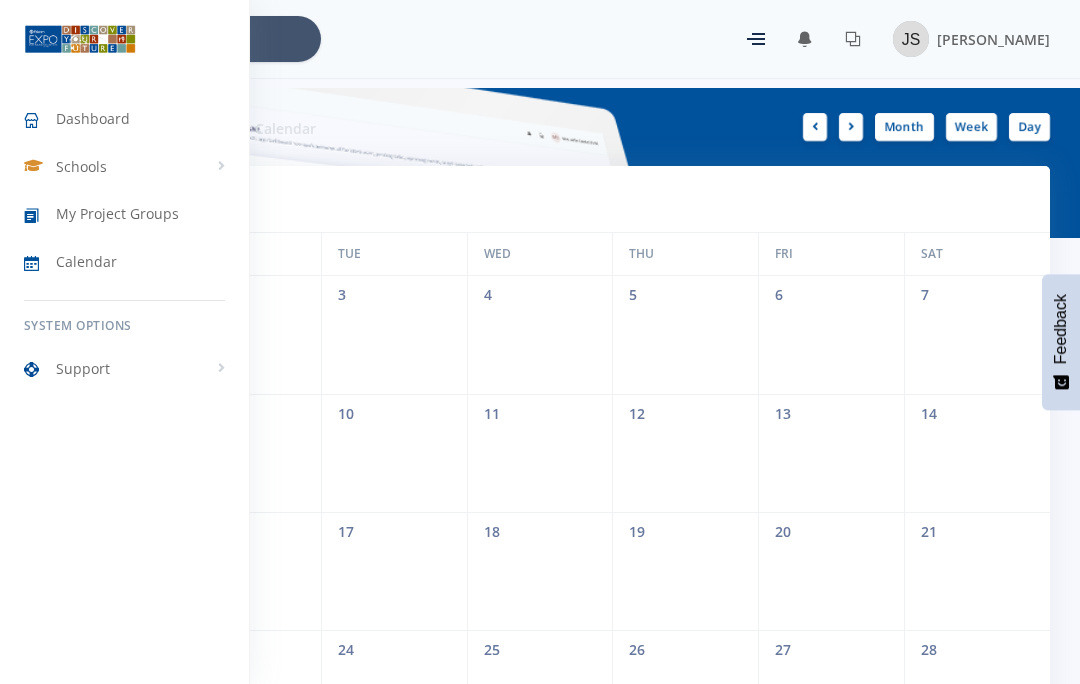 click on "My Project Groups" at bounding box center (117, 213) 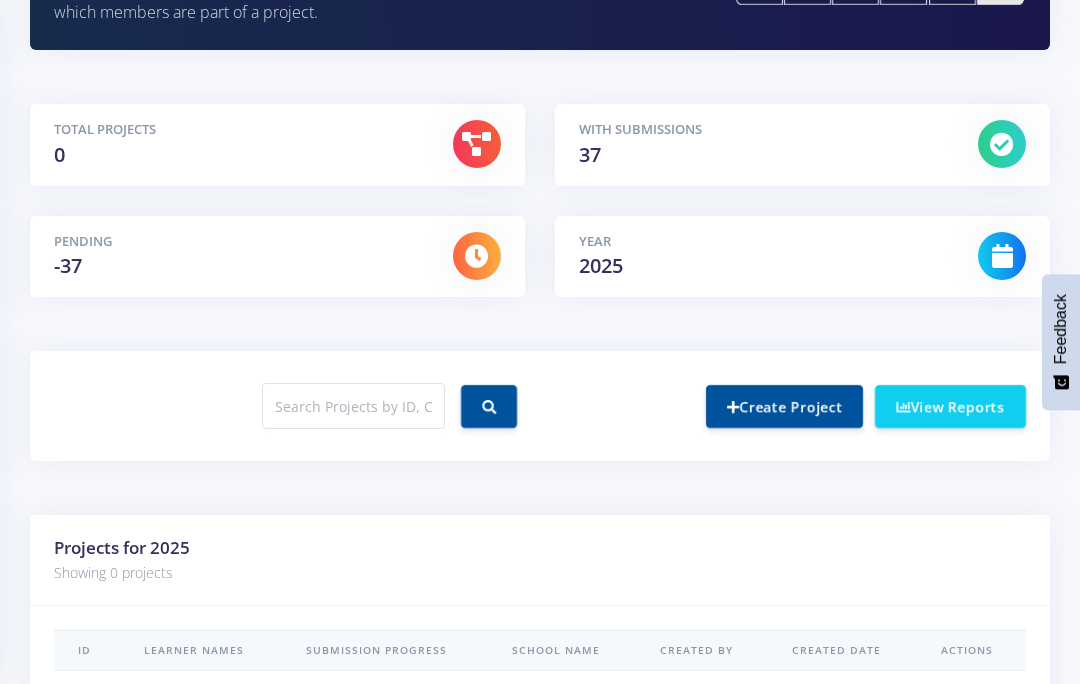 scroll, scrollTop: 264, scrollLeft: 0, axis: vertical 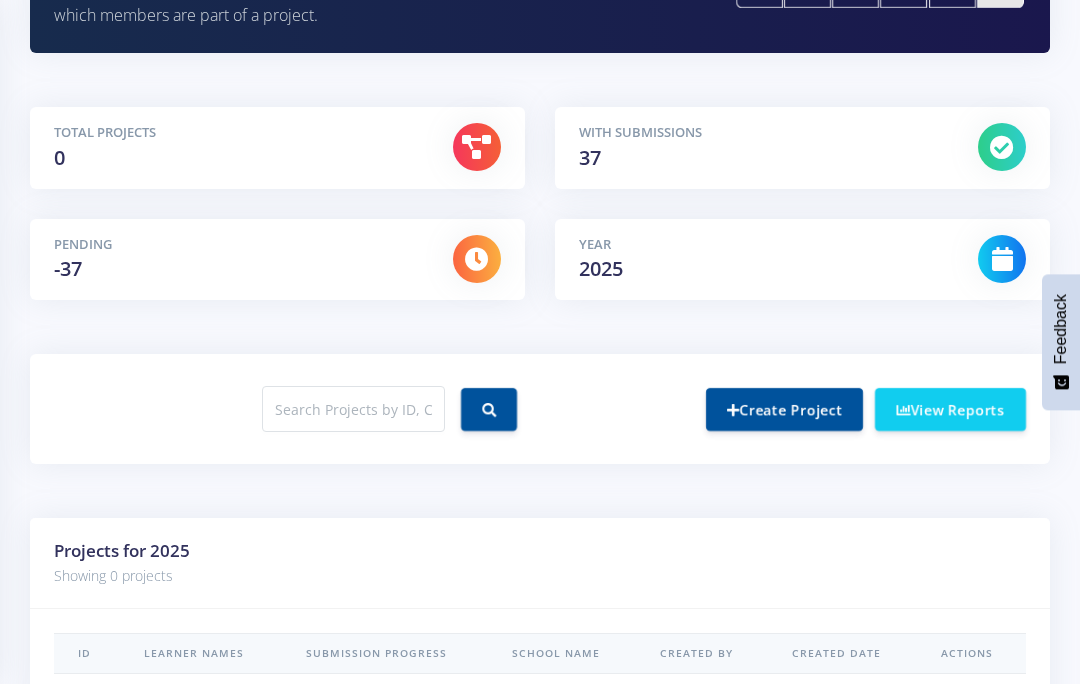 click on "Pending
-37" at bounding box center (238, 260) 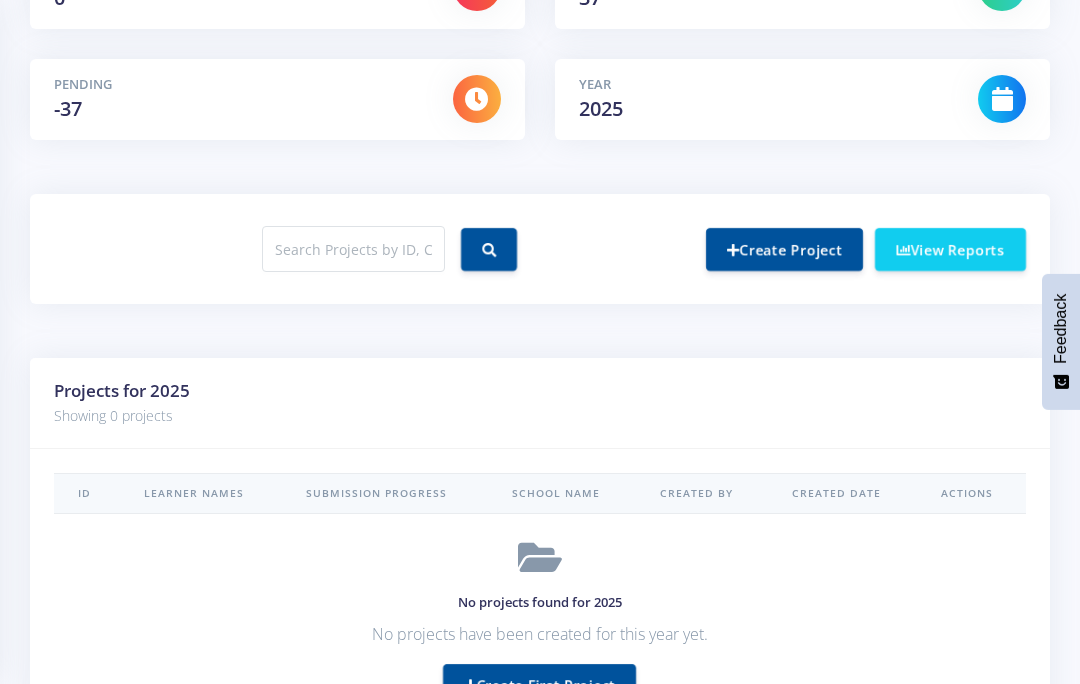 scroll, scrollTop: 532, scrollLeft: 0, axis: vertical 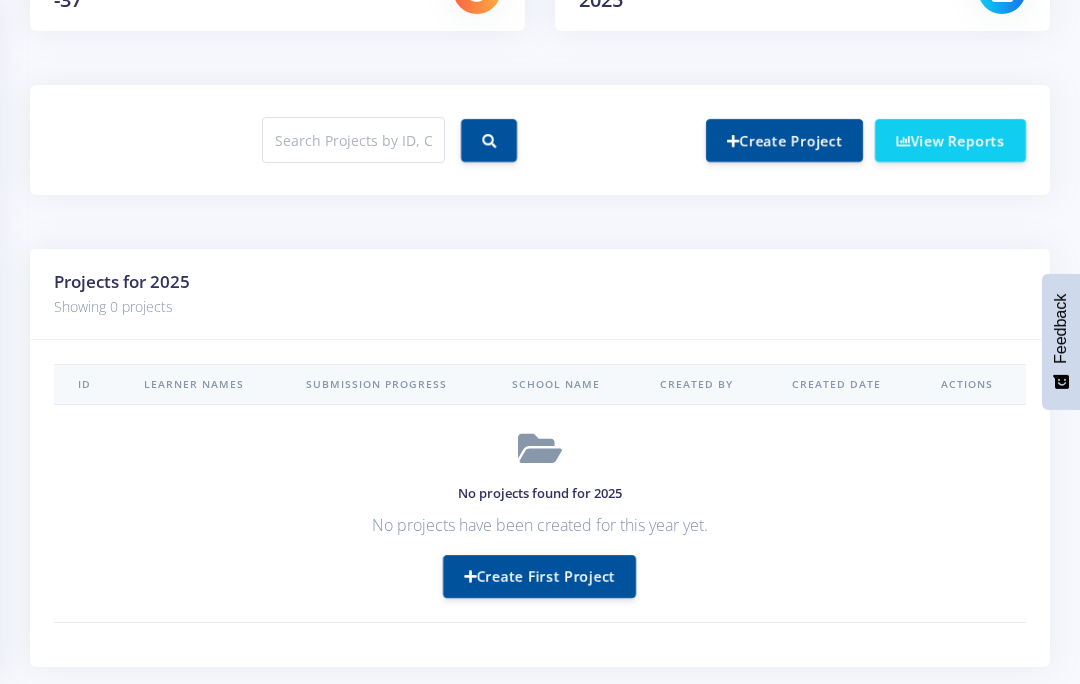 click on "Learner Names" at bounding box center (200, 385) 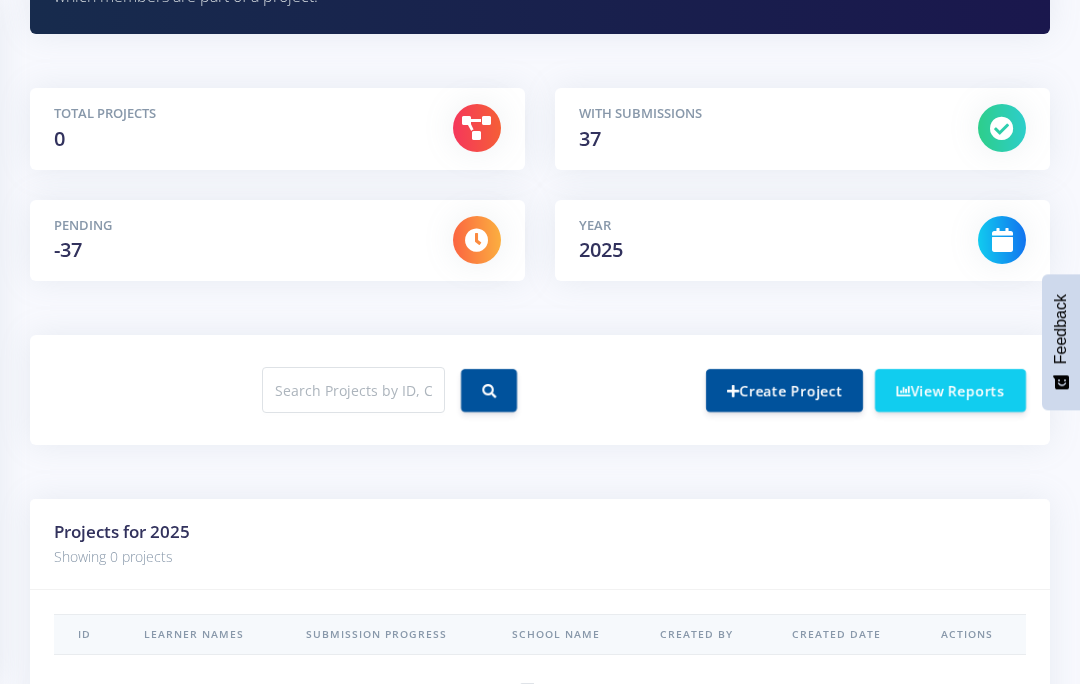 scroll, scrollTop: 276, scrollLeft: 0, axis: vertical 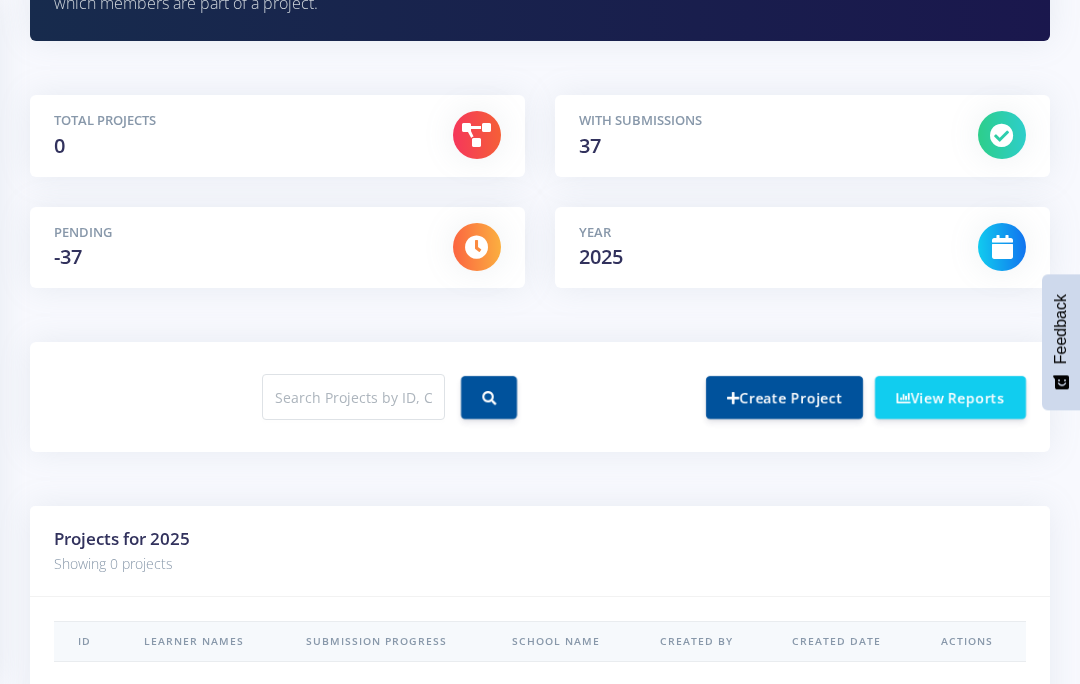 click on "2025" at bounding box center (601, 256) 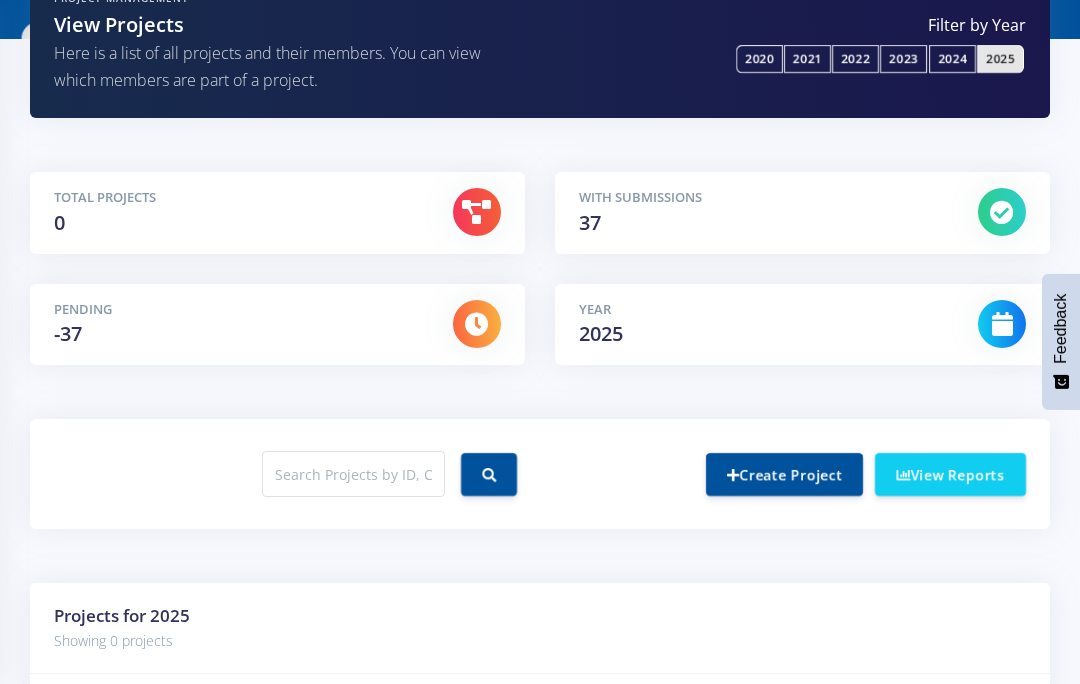 scroll, scrollTop: 195, scrollLeft: 0, axis: vertical 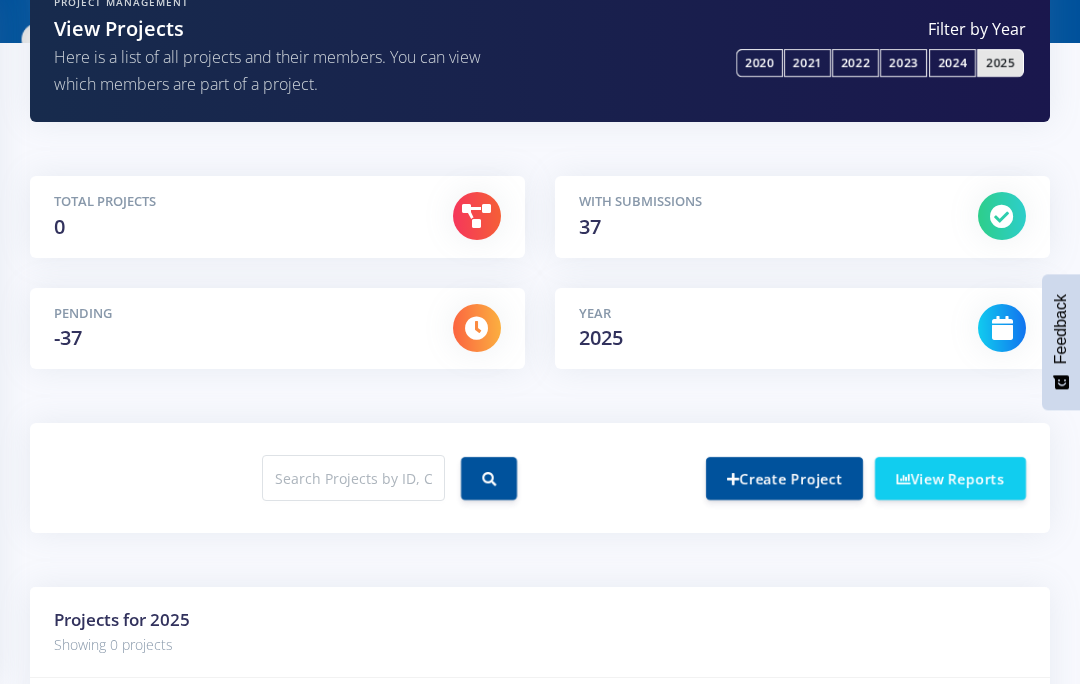 click at bounding box center [477, 328] 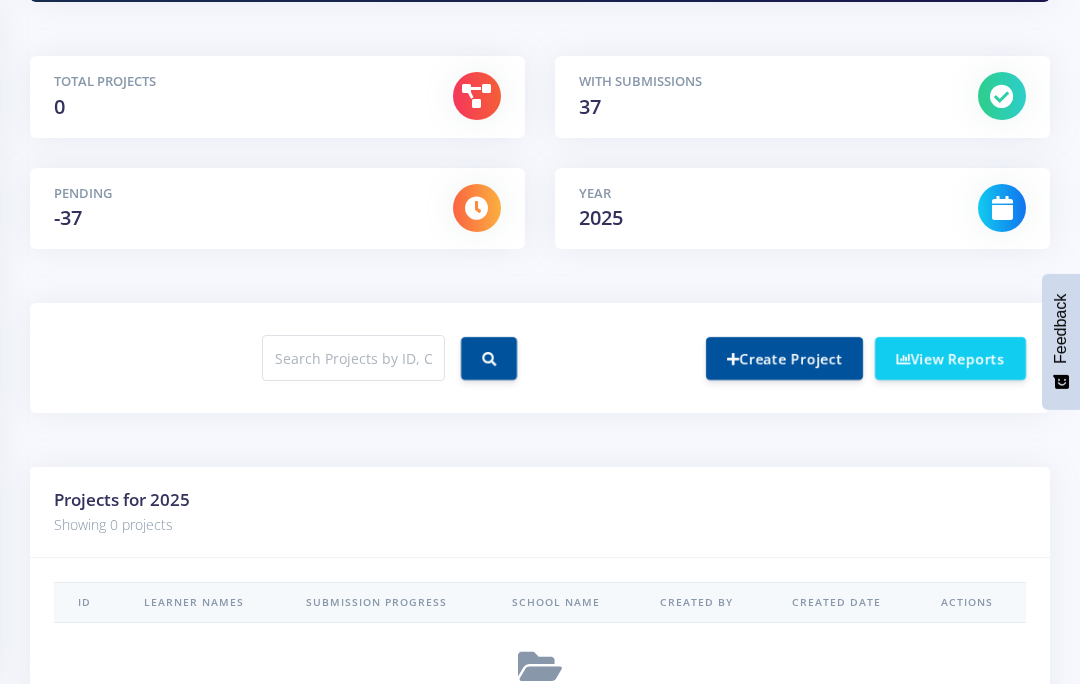 scroll, scrollTop: 315, scrollLeft: 0, axis: vertical 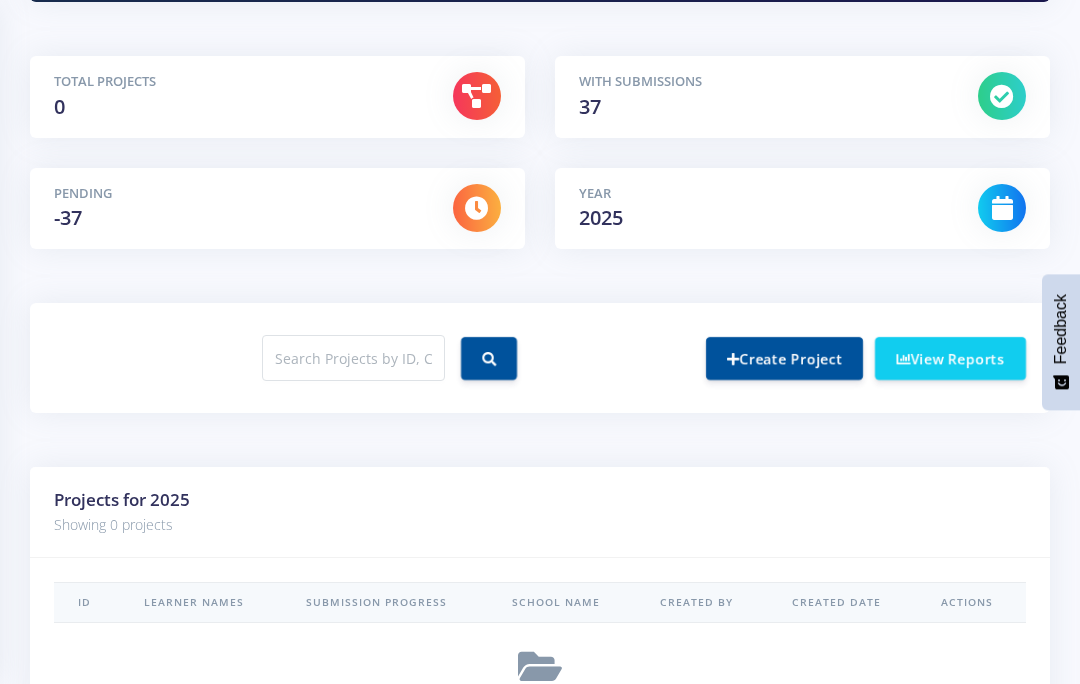 click on "View Reports" at bounding box center [950, 358] 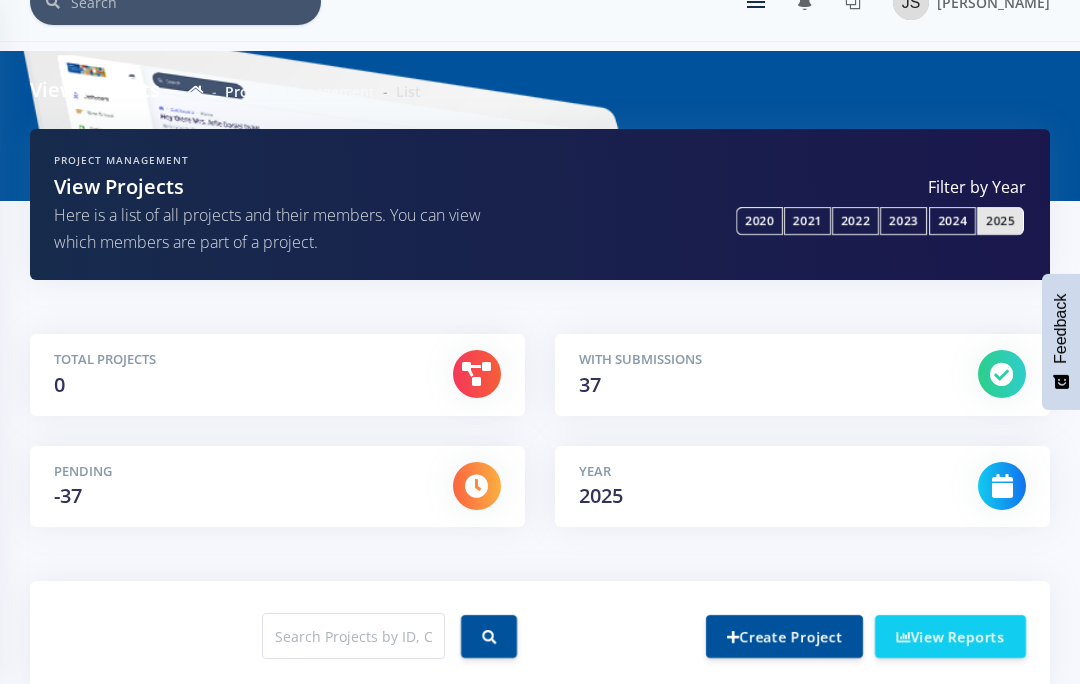 scroll, scrollTop: 6, scrollLeft: 0, axis: vertical 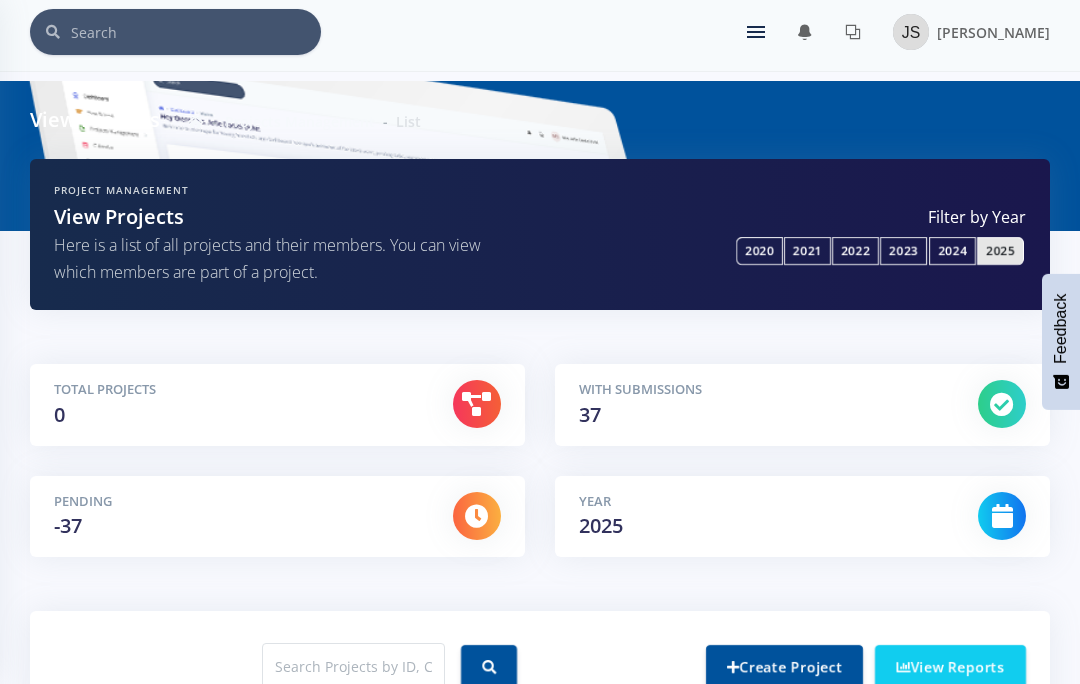 click on "Total Projects
0" at bounding box center (238, 406) 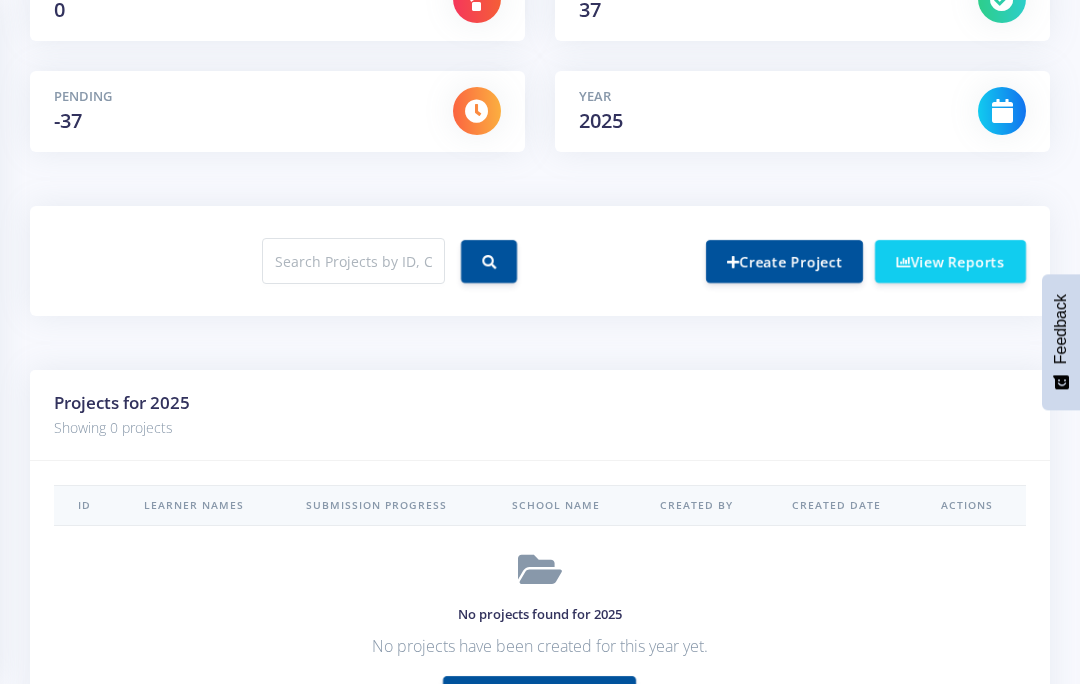 scroll, scrollTop: 532, scrollLeft: 0, axis: vertical 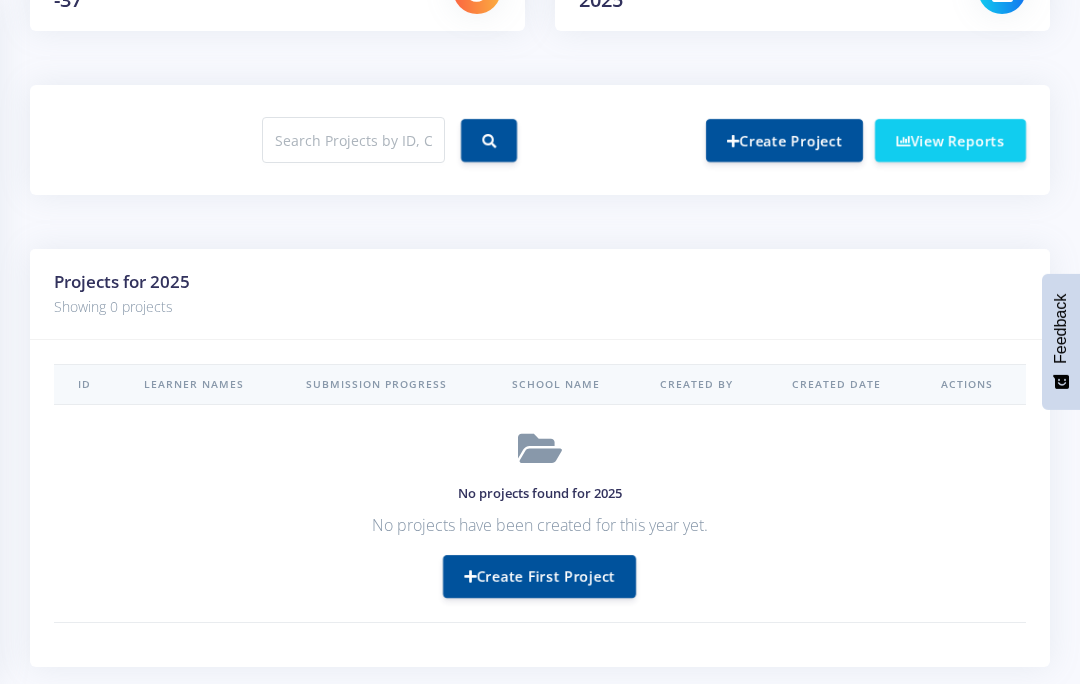 click on "Learner Names" at bounding box center [200, 385] 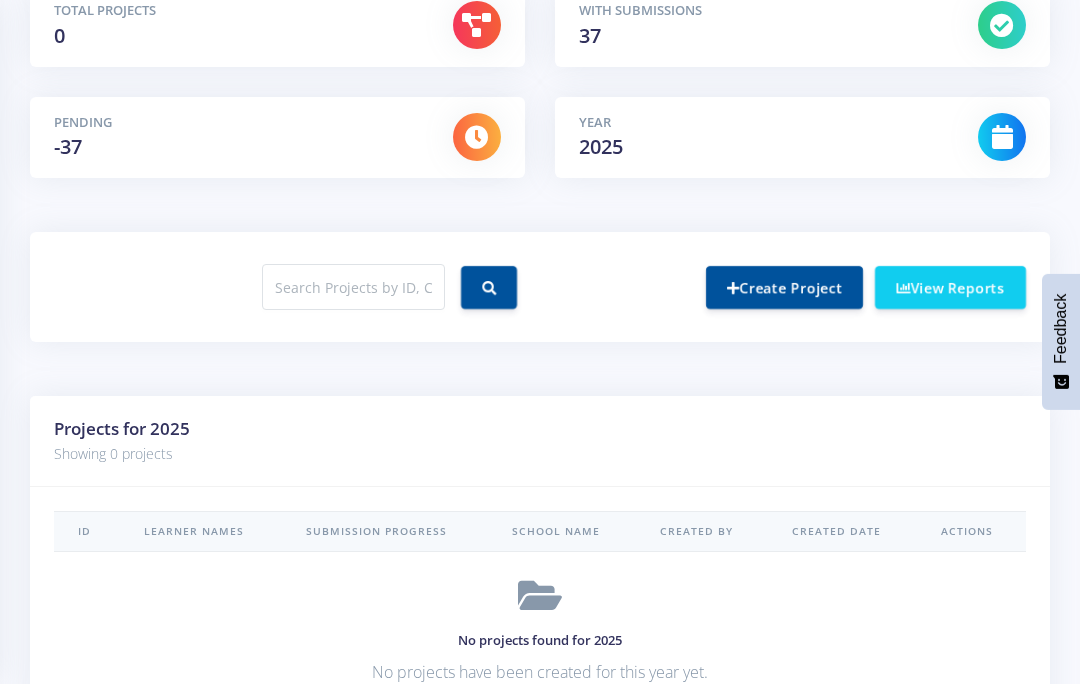 scroll, scrollTop: 387, scrollLeft: 0, axis: vertical 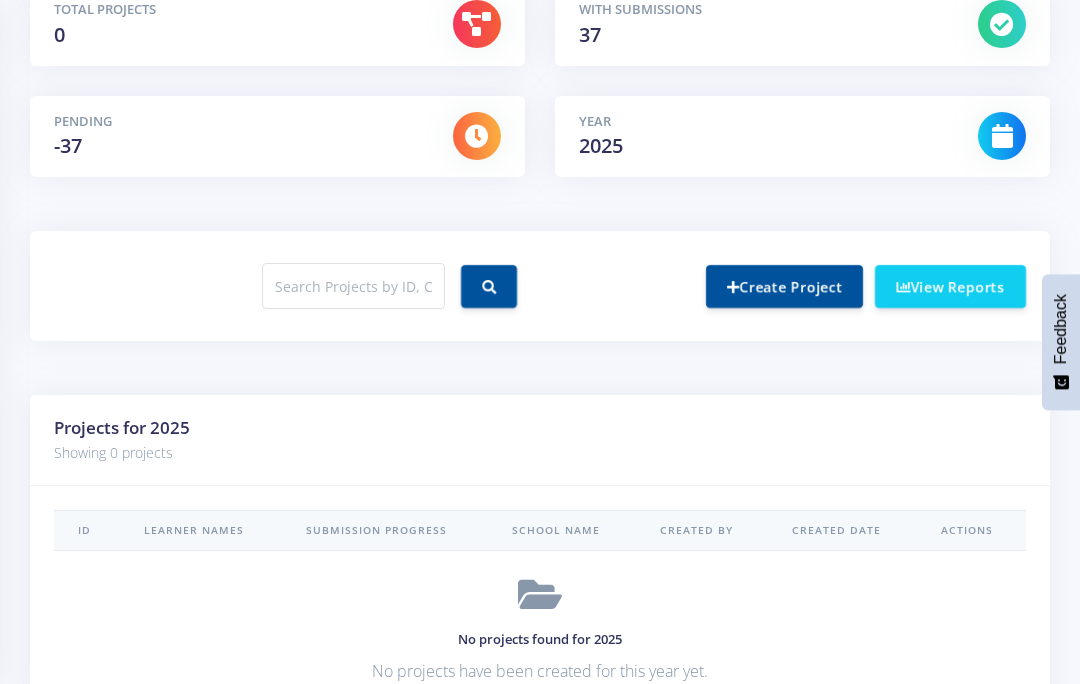 click on "Create First Project" at bounding box center (539, 722) 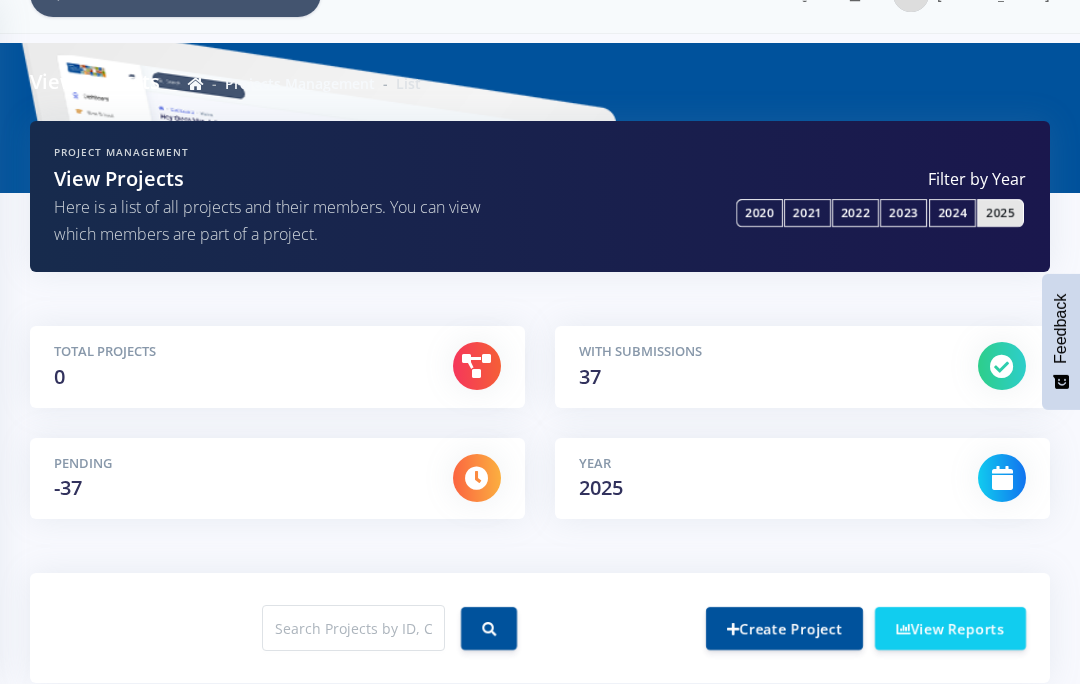 scroll, scrollTop: 0, scrollLeft: 0, axis: both 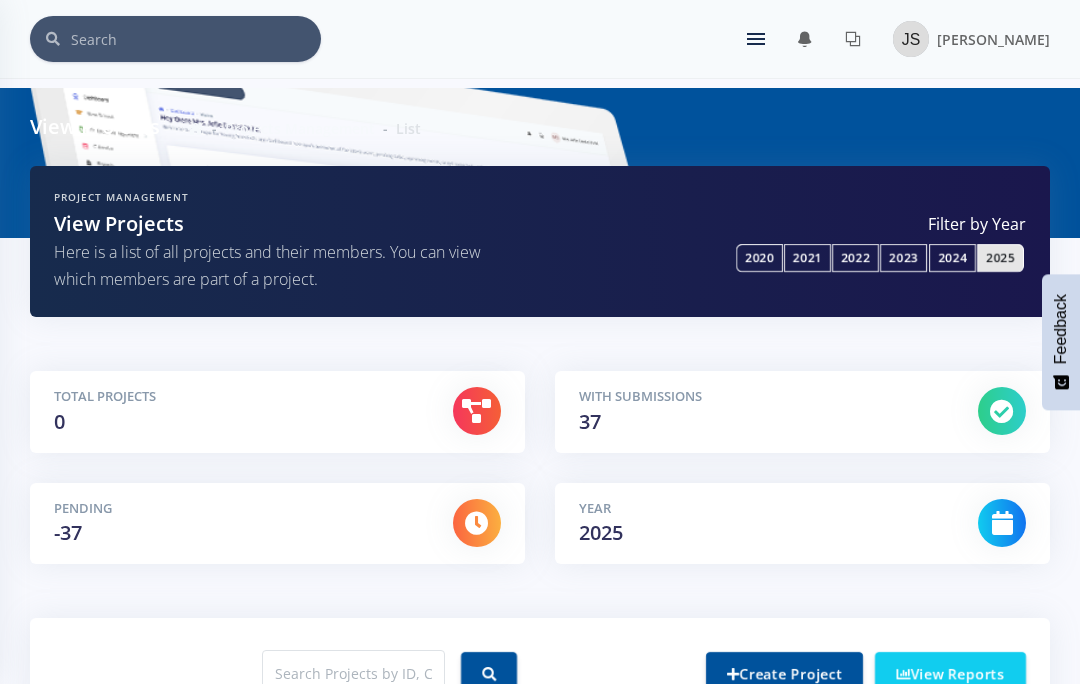 click on "2025" at bounding box center [1000, 258] 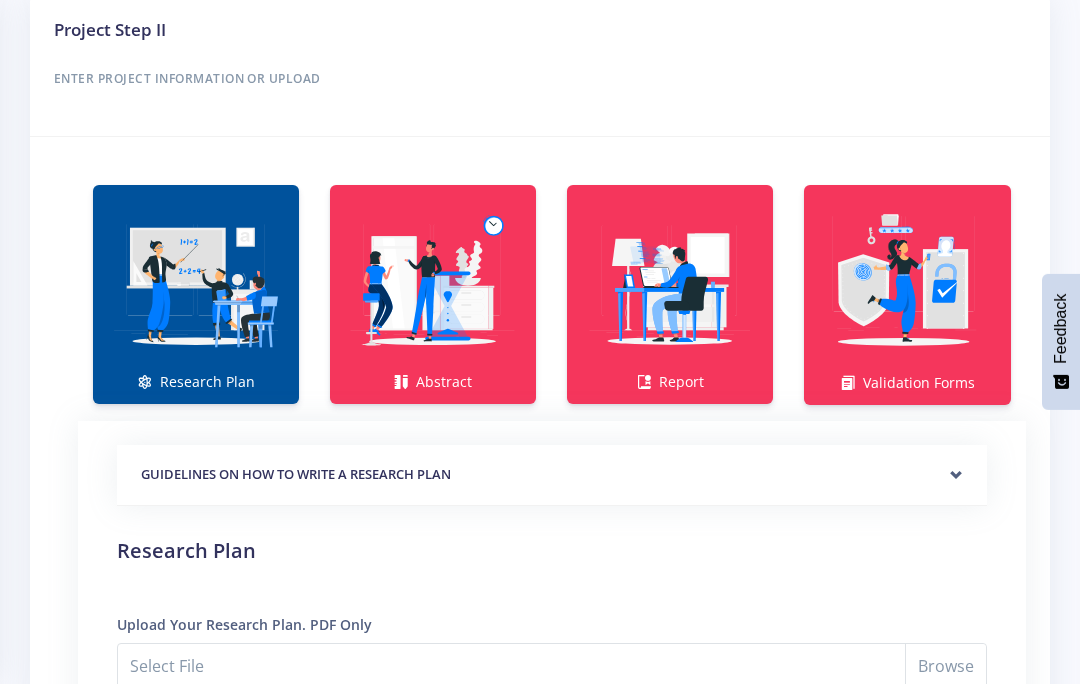 scroll, scrollTop: 1147, scrollLeft: 0, axis: vertical 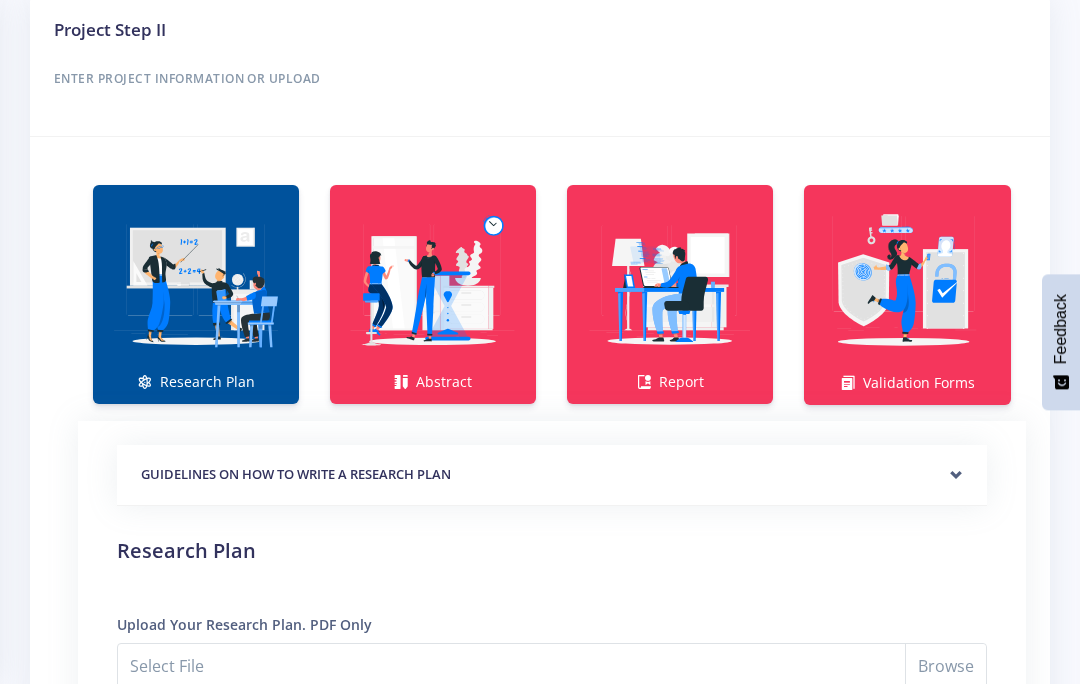 click on "Abstract" at bounding box center [433, 294] 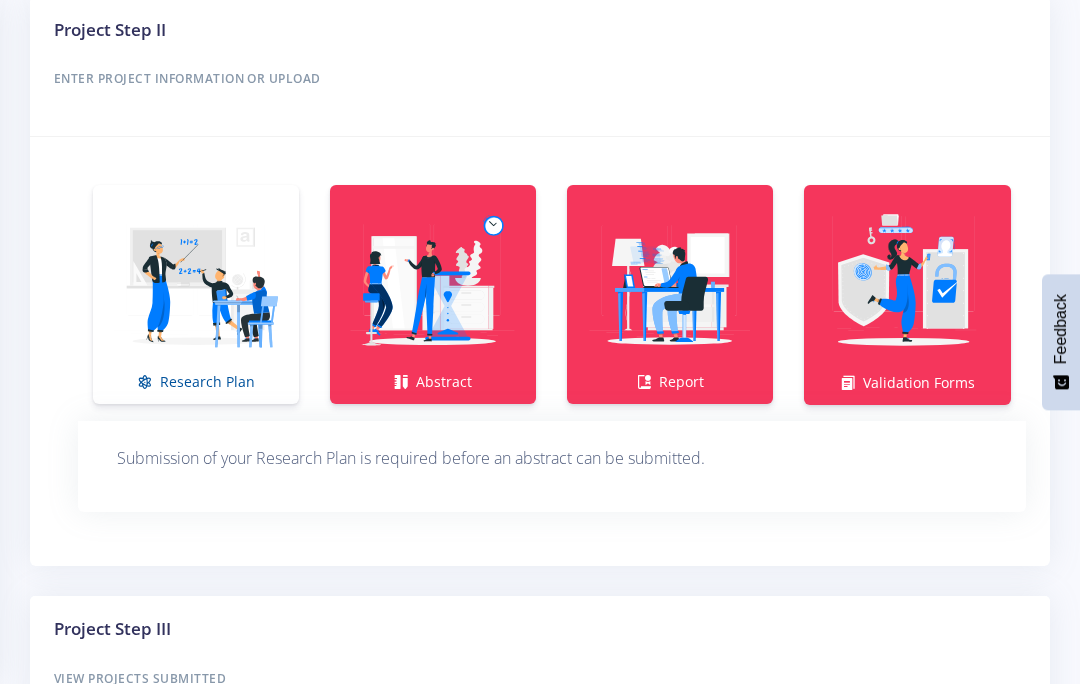 click at bounding box center (196, 284) 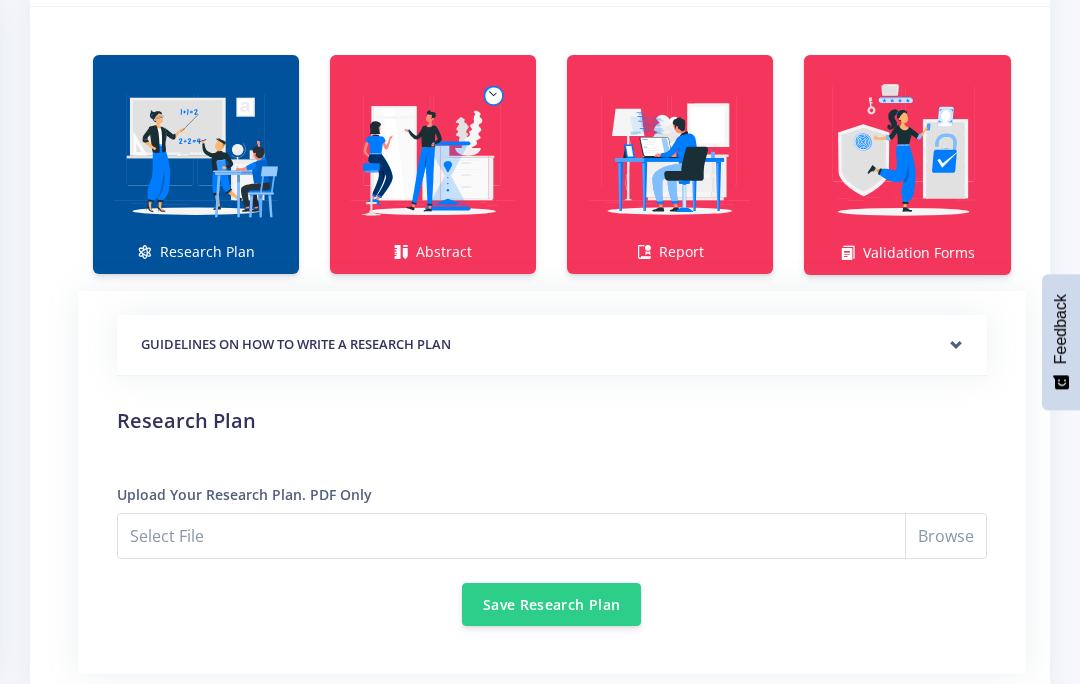 scroll, scrollTop: 1278, scrollLeft: 0, axis: vertical 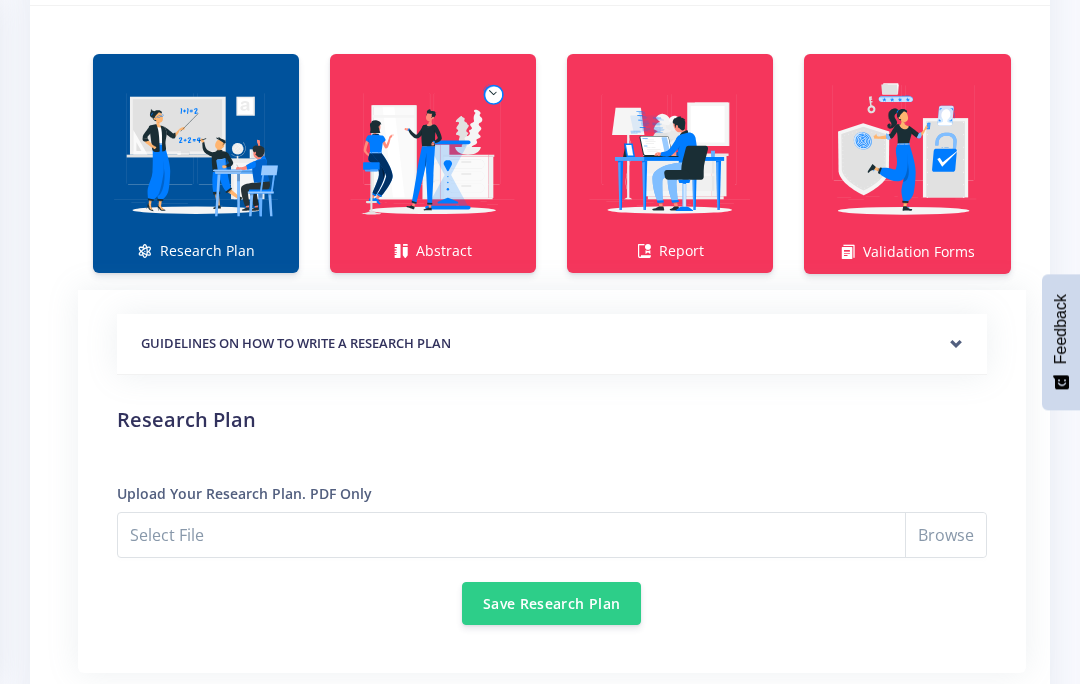 click on "GUIDELINES ON HOW TO WRITE A RESEARCH
PLAN" at bounding box center (552, 344) 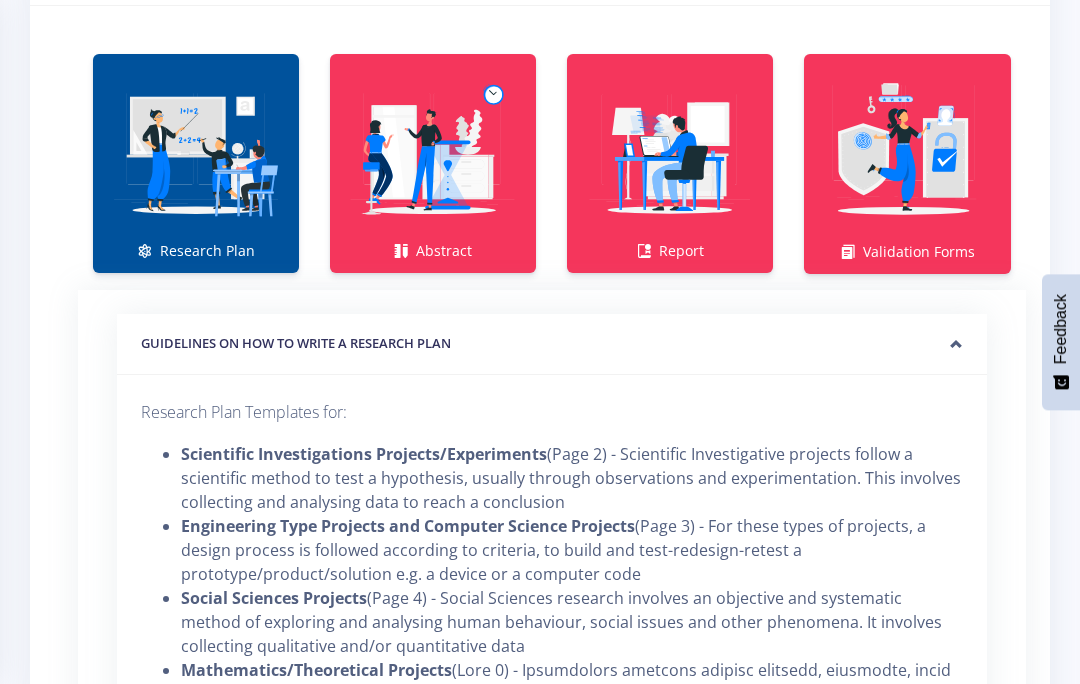 click at bounding box center [433, 153] 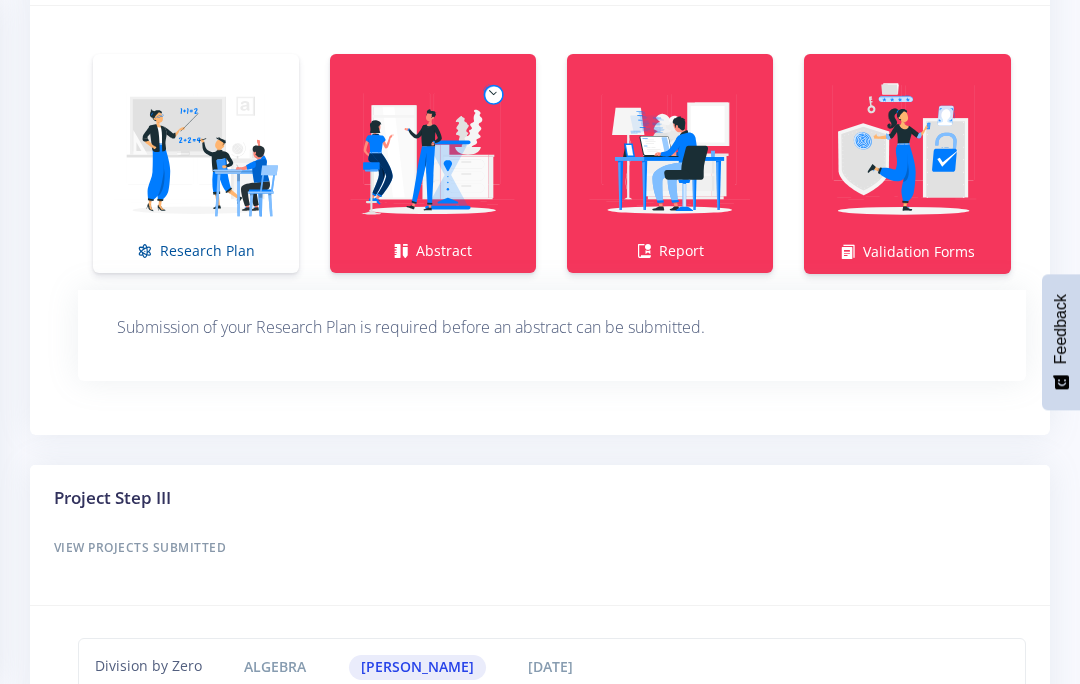click at bounding box center [670, 153] 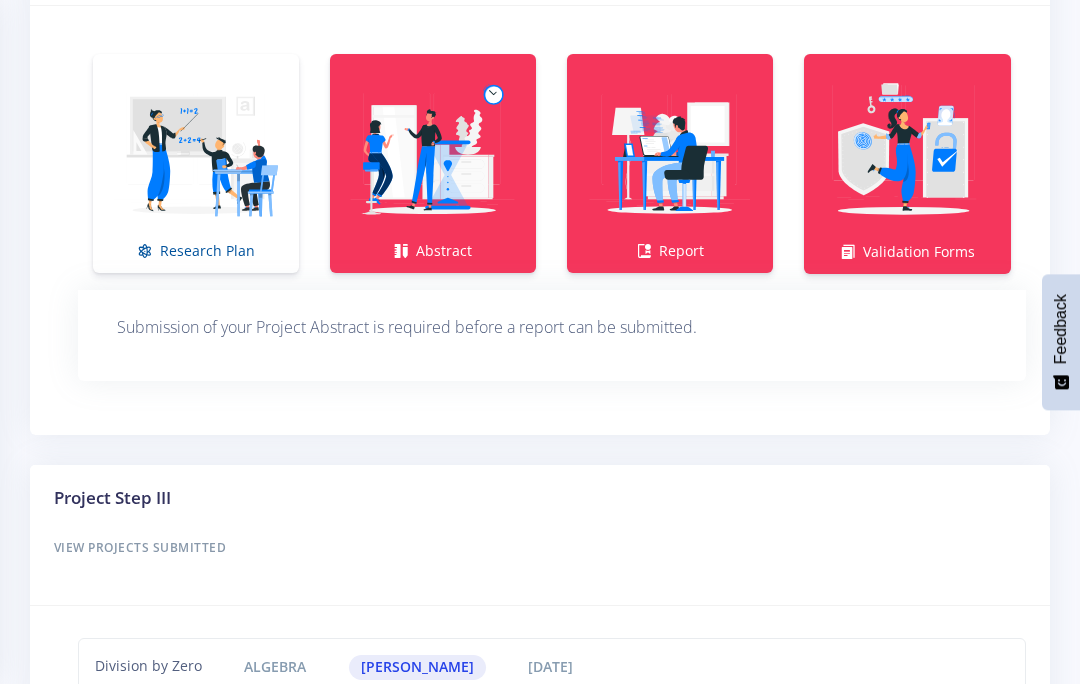 click at bounding box center (196, 153) 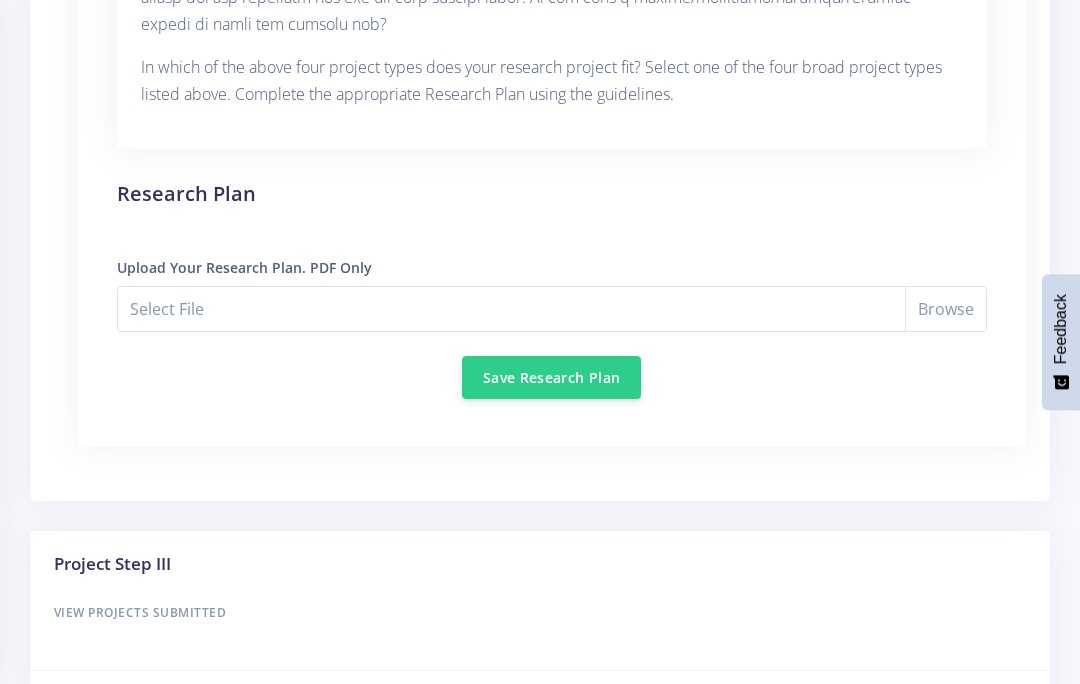 scroll, scrollTop: 2420, scrollLeft: 0, axis: vertical 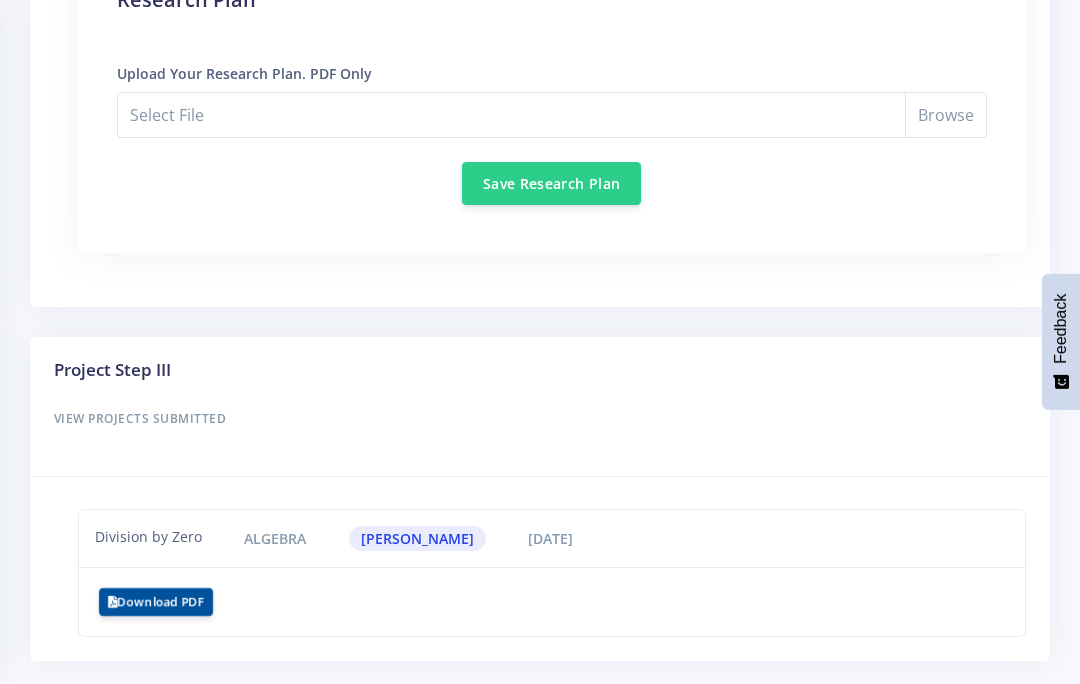 click on "Algebra" at bounding box center [275, 539] 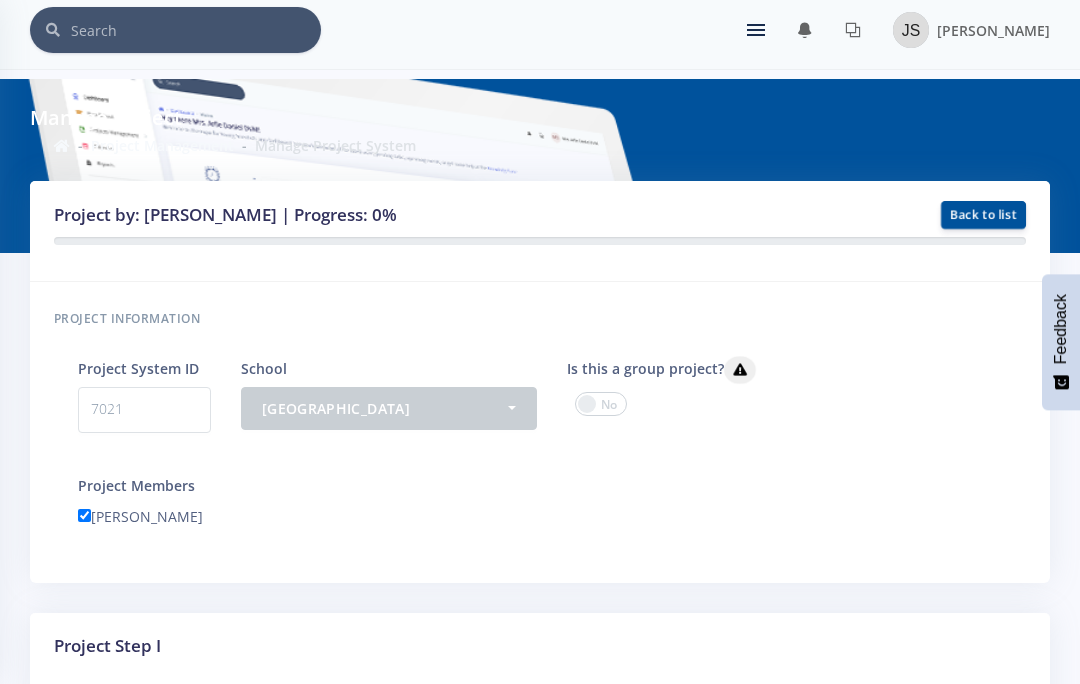 scroll, scrollTop: 0, scrollLeft: 0, axis: both 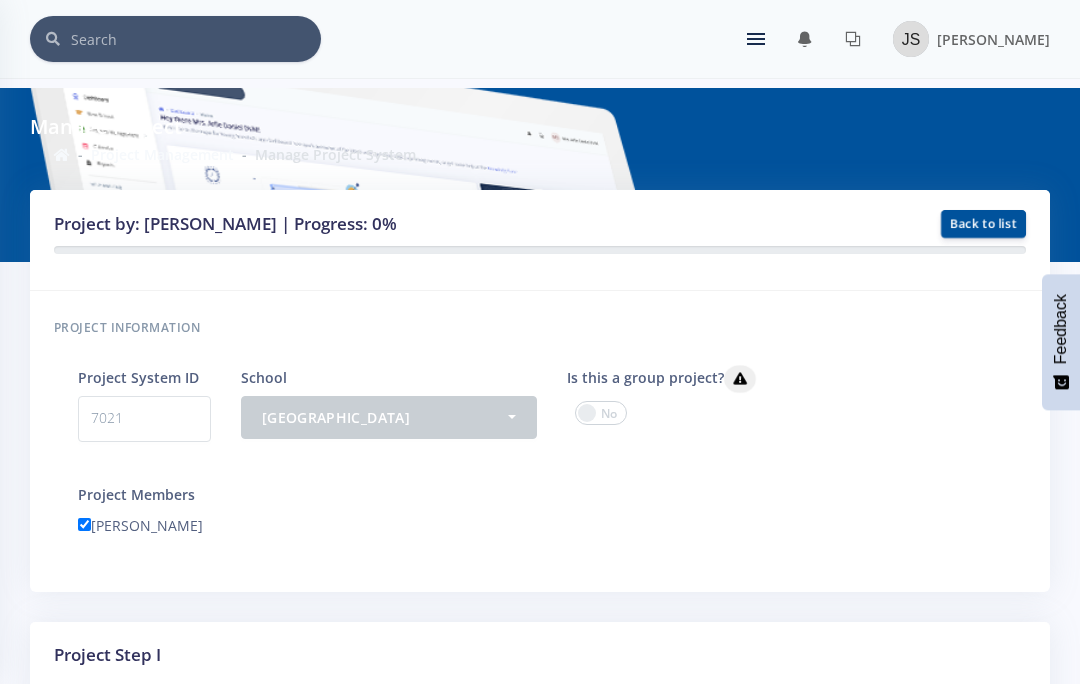 click on "[PERSON_NAME]" at bounding box center (84, 524) 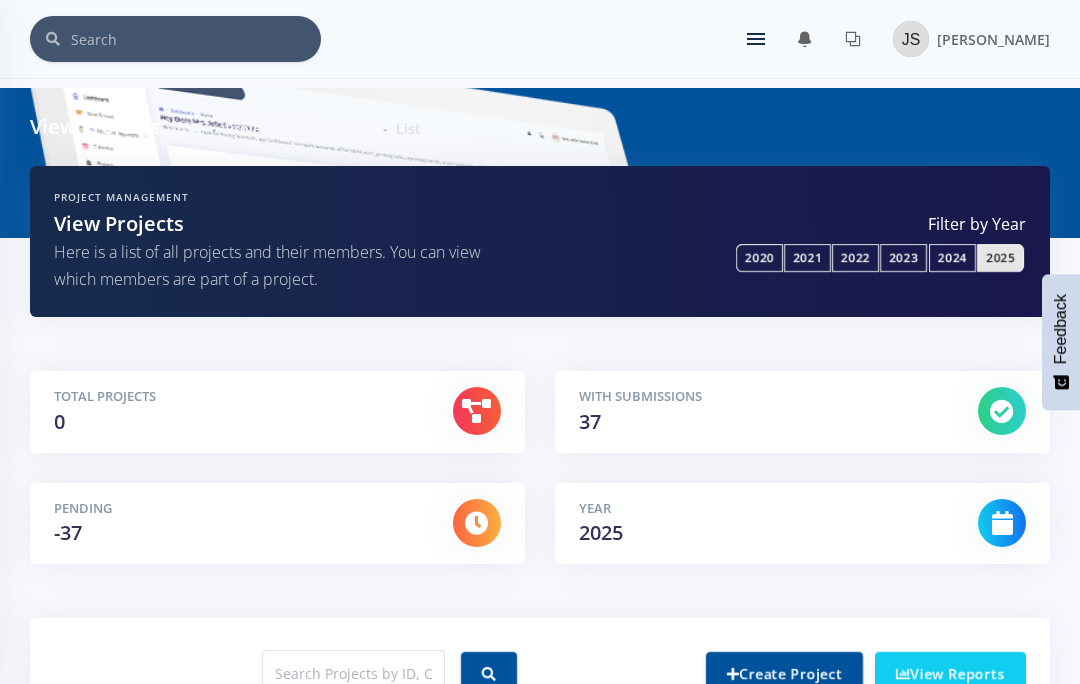 scroll, scrollTop: 0, scrollLeft: 0, axis: both 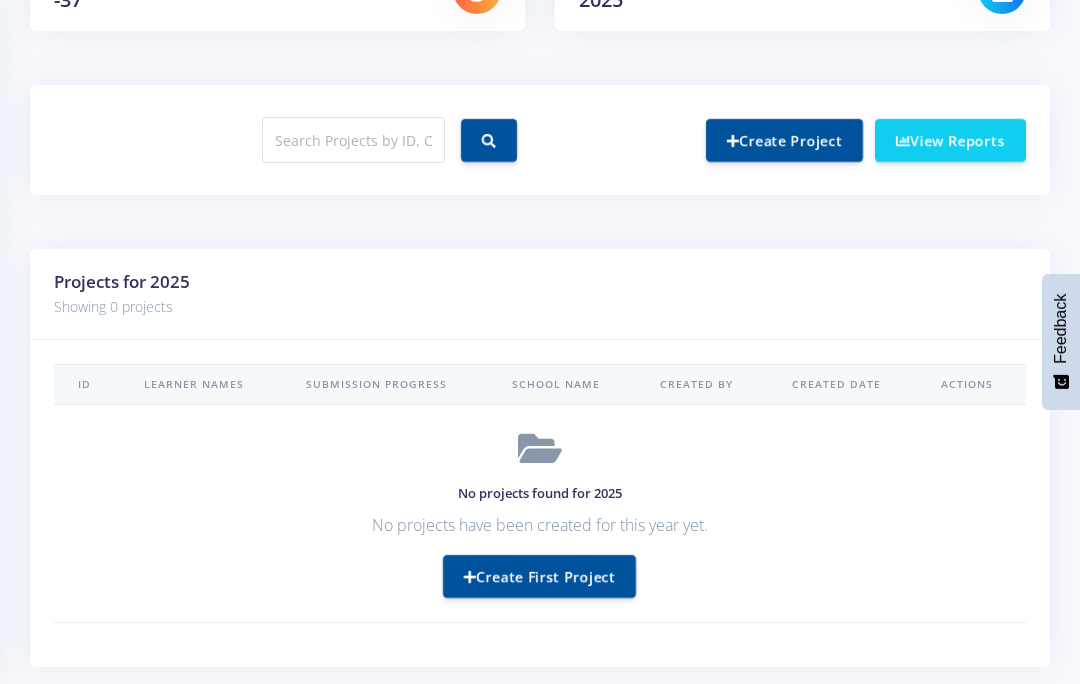 click on "Actions" at bounding box center (971, 385) 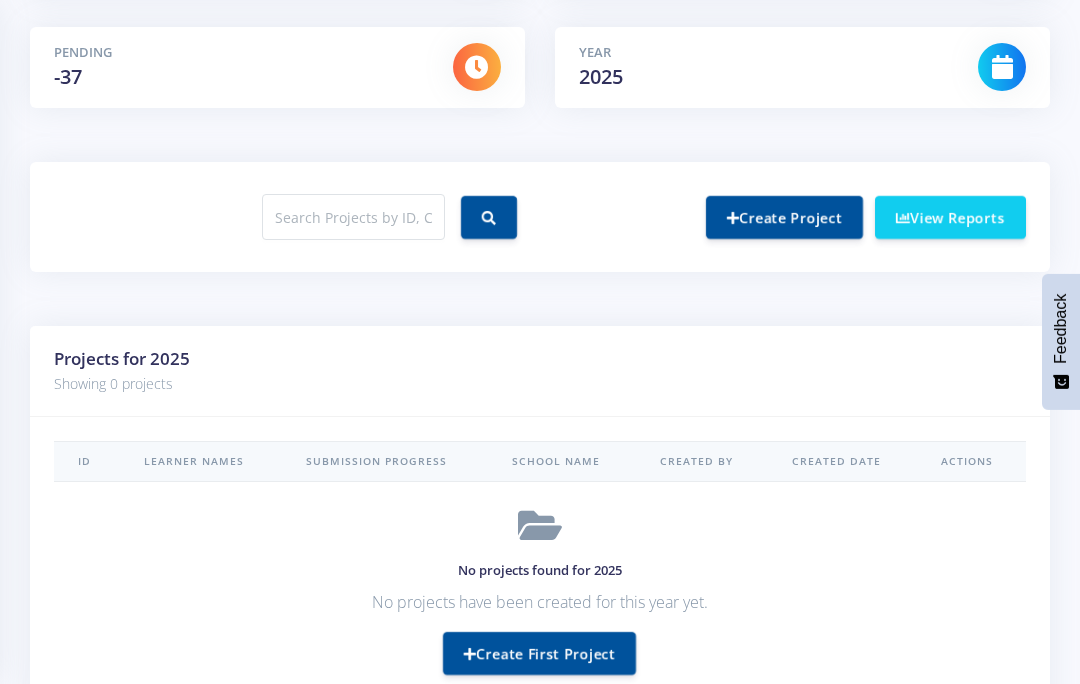 scroll, scrollTop: 456, scrollLeft: 0, axis: vertical 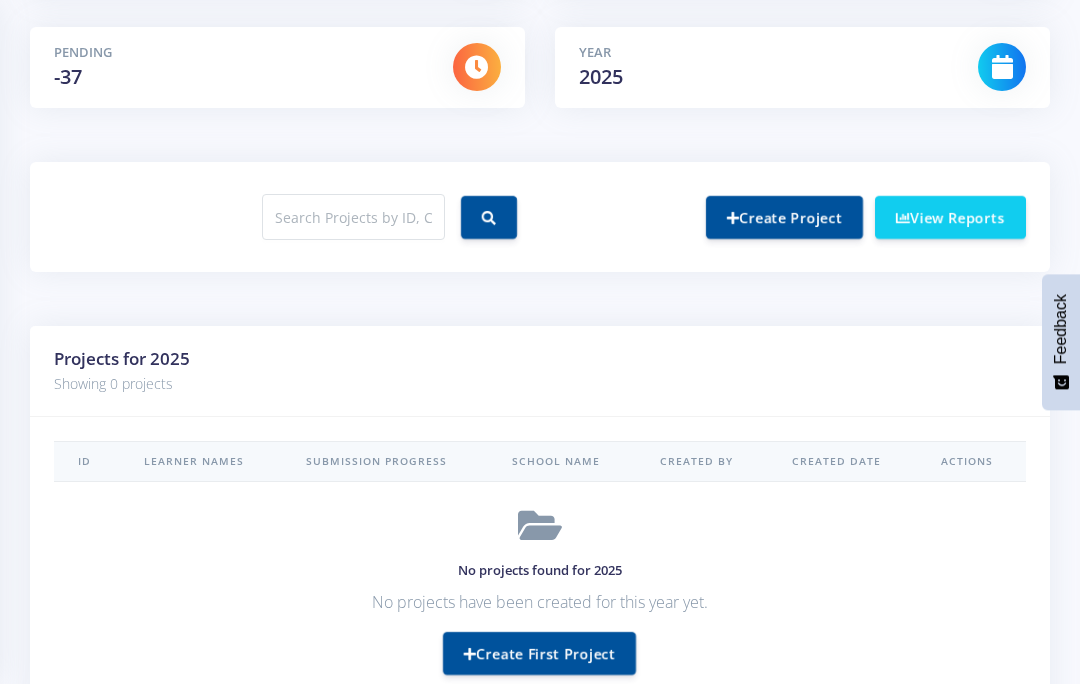 click on "View Reports" at bounding box center (950, 217) 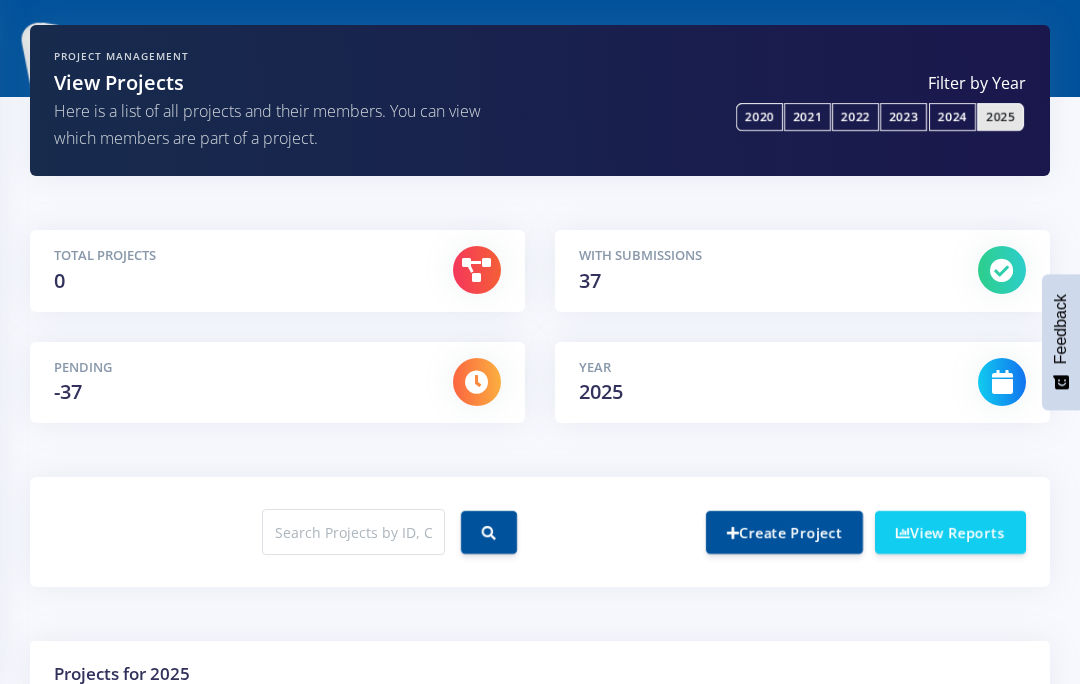 scroll, scrollTop: 140, scrollLeft: 0, axis: vertical 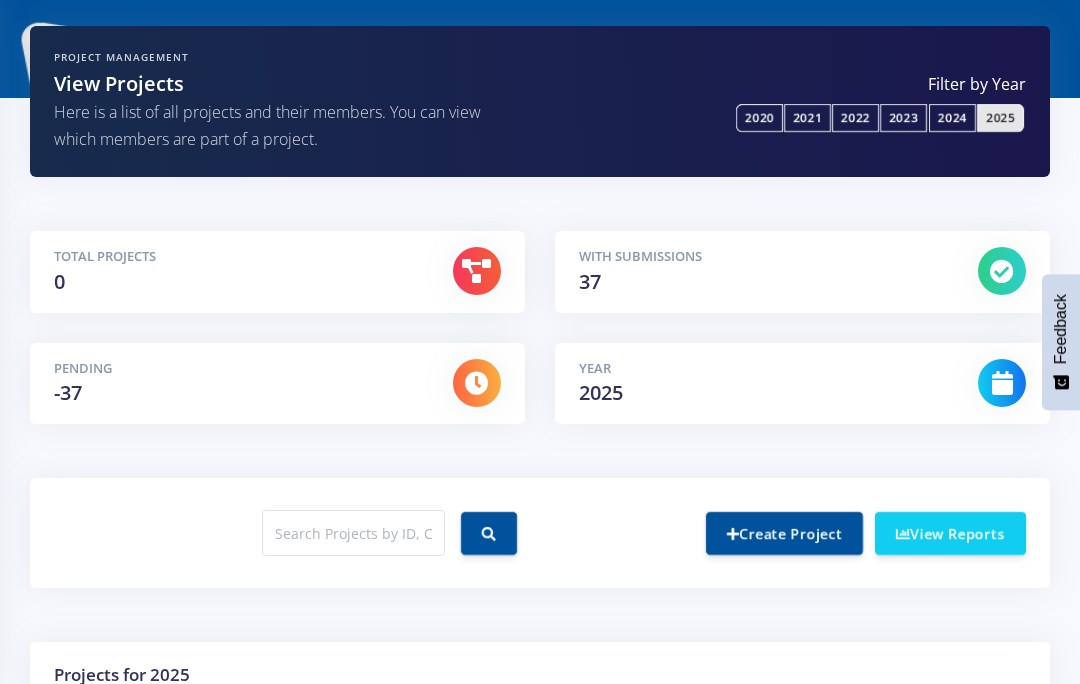 click at bounding box center [477, 383] 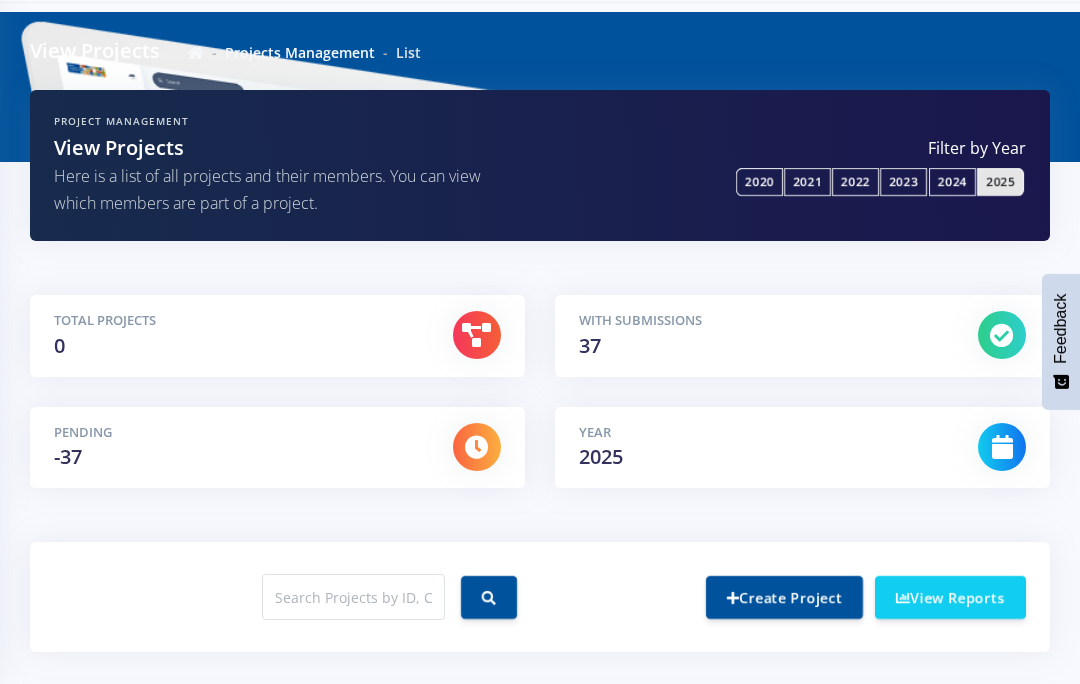 scroll, scrollTop: 0, scrollLeft: 0, axis: both 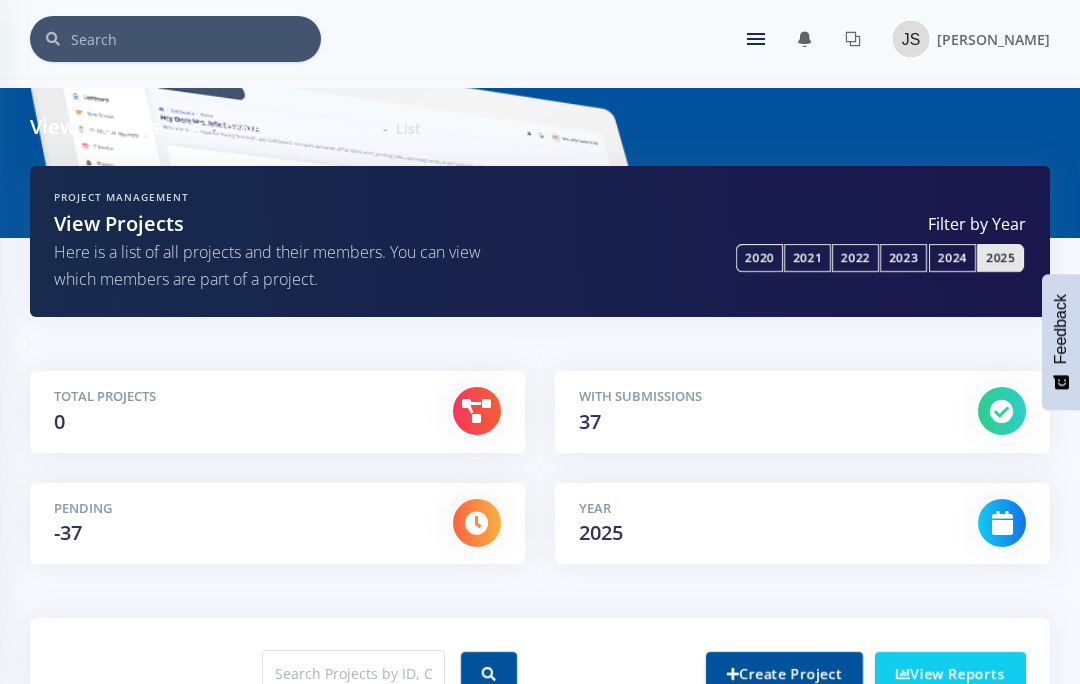 click at bounding box center [853, 39] 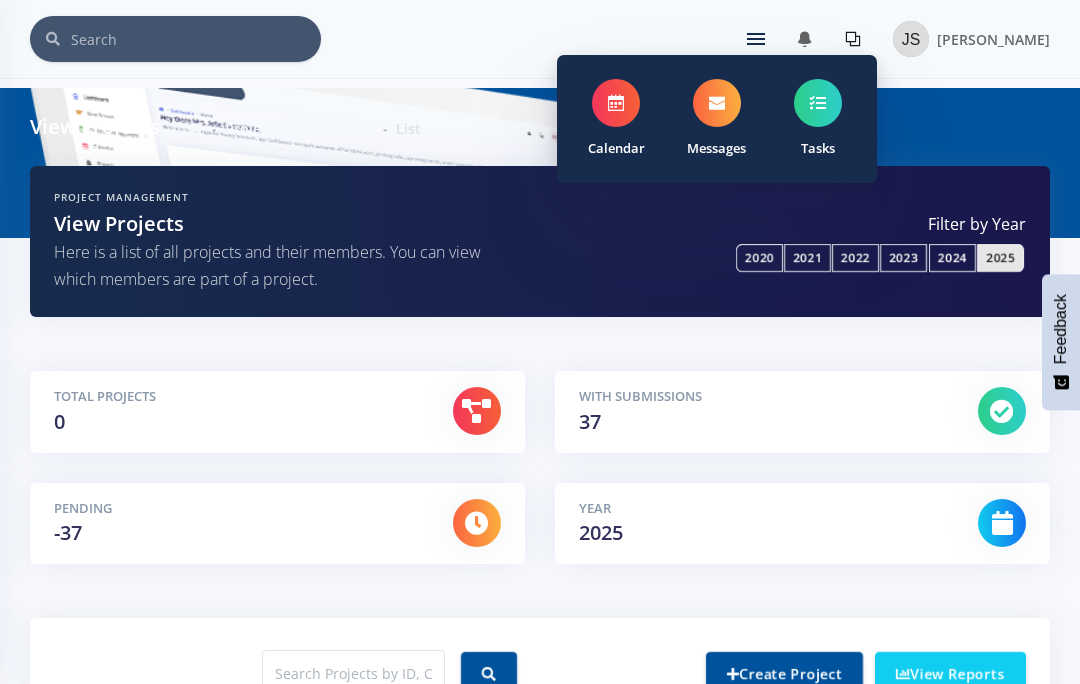 click at bounding box center [616, 103] 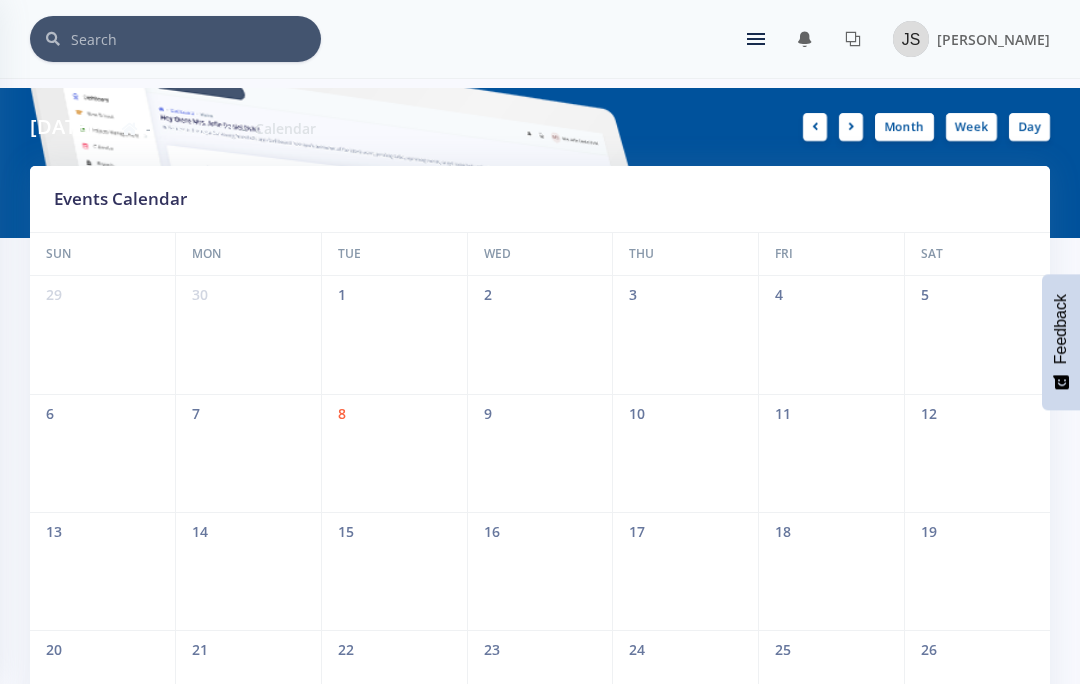 scroll, scrollTop: 0, scrollLeft: 0, axis: both 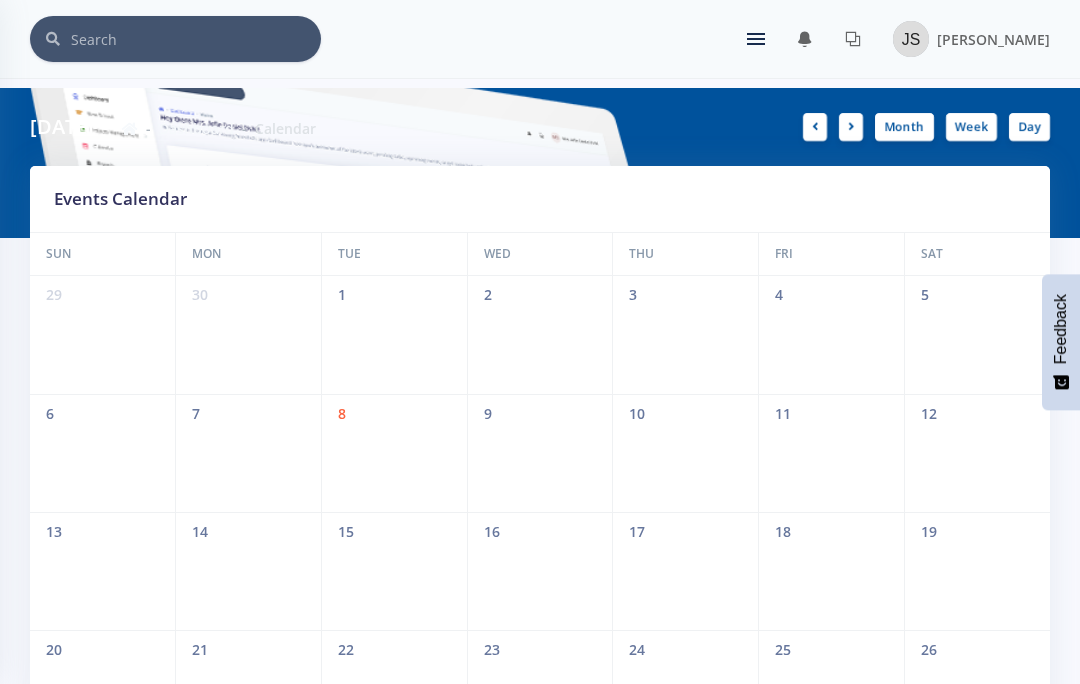 click on "[DATE]
Dashboard
Calendar" at bounding box center [277, 127] 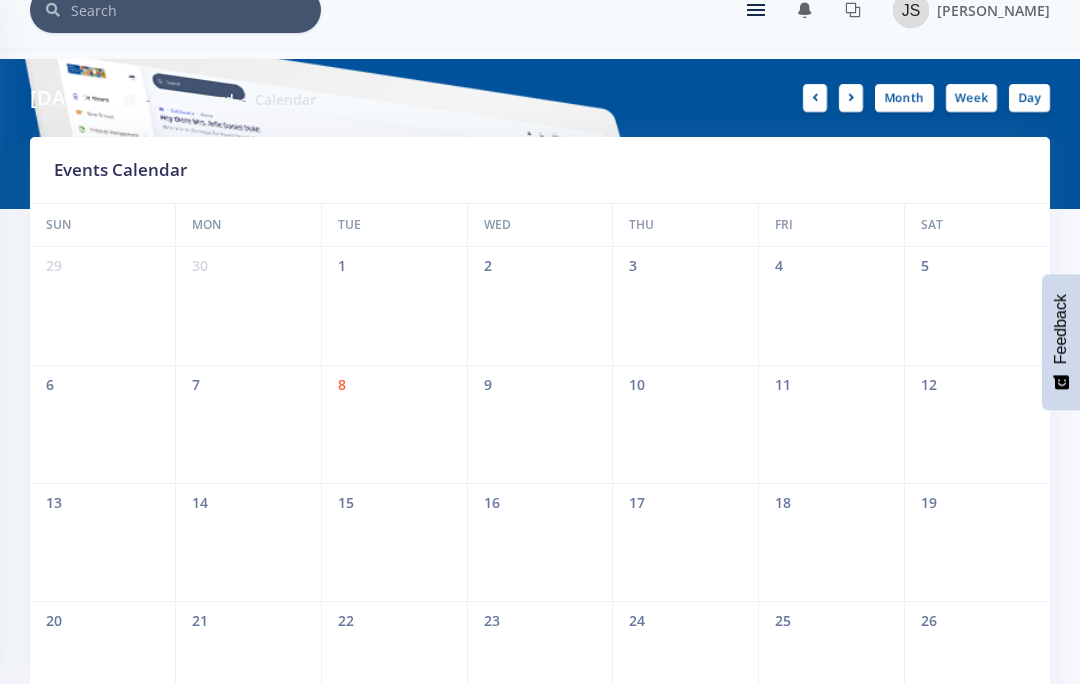 scroll, scrollTop: 0, scrollLeft: 0, axis: both 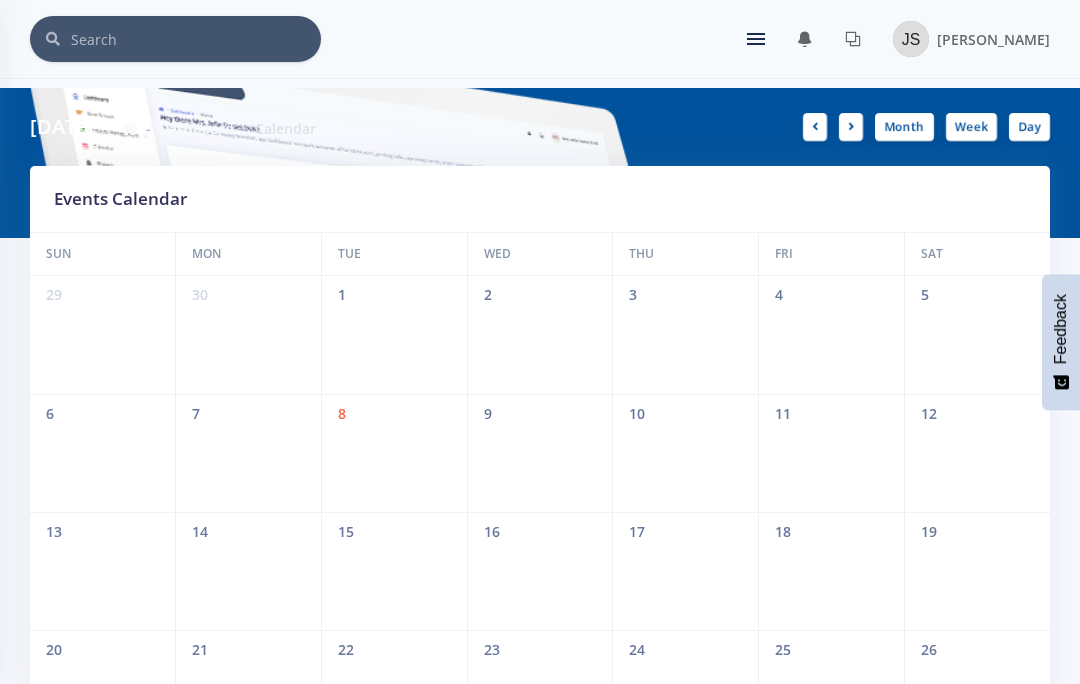 click on "Month" at bounding box center [904, 127] 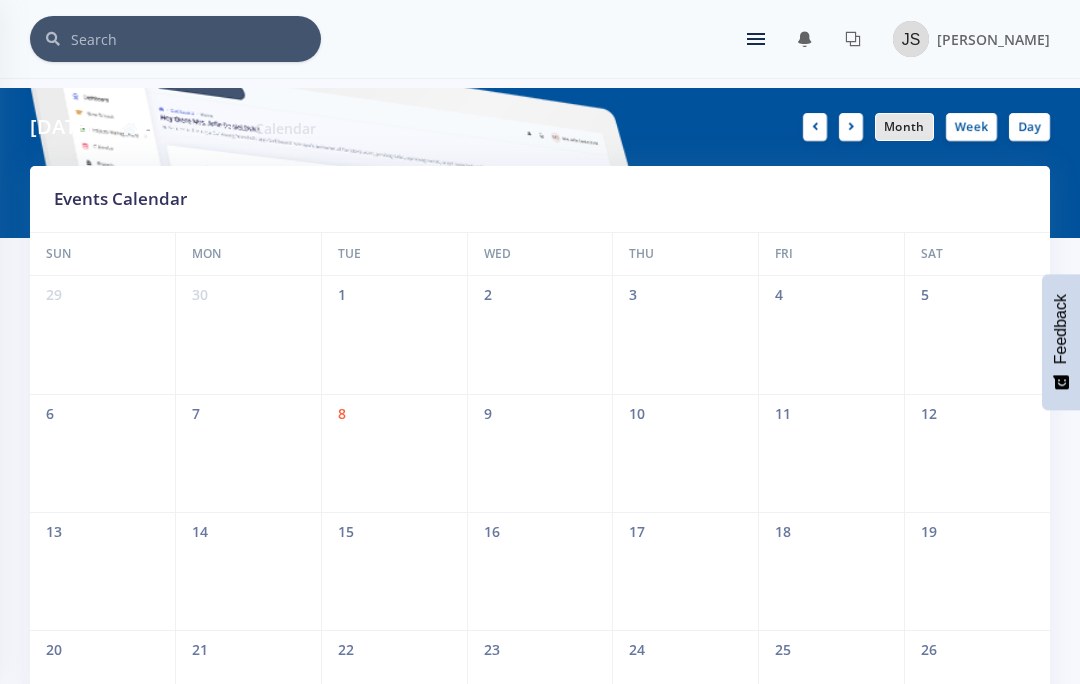 click on "Month" at bounding box center (904, 127) 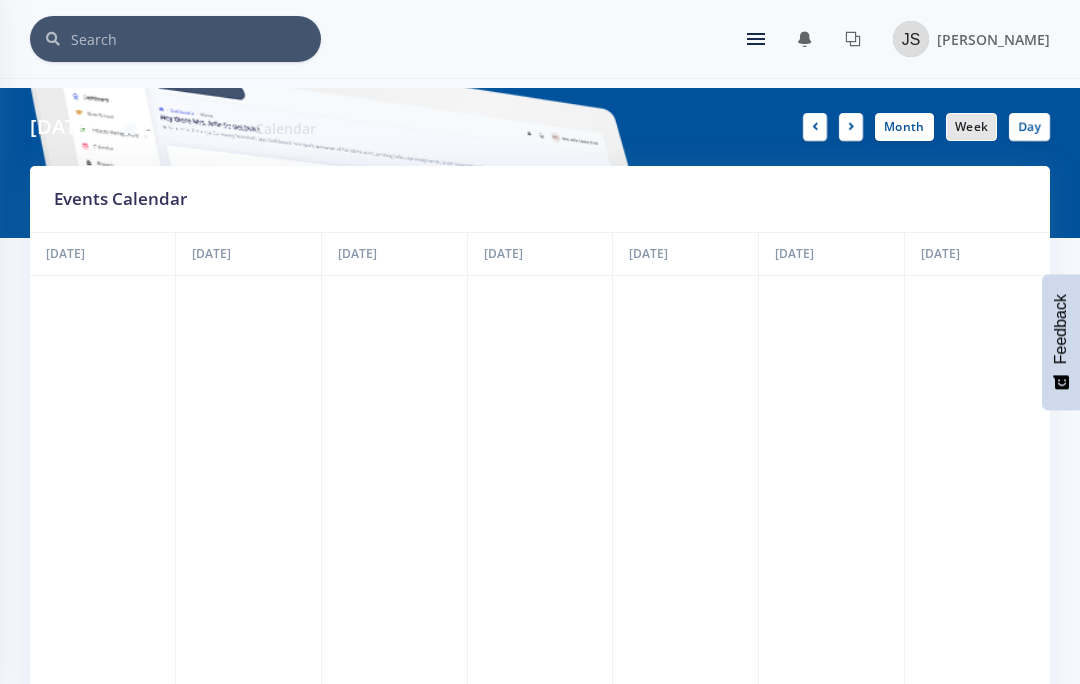 click on "Month" at bounding box center (904, 127) 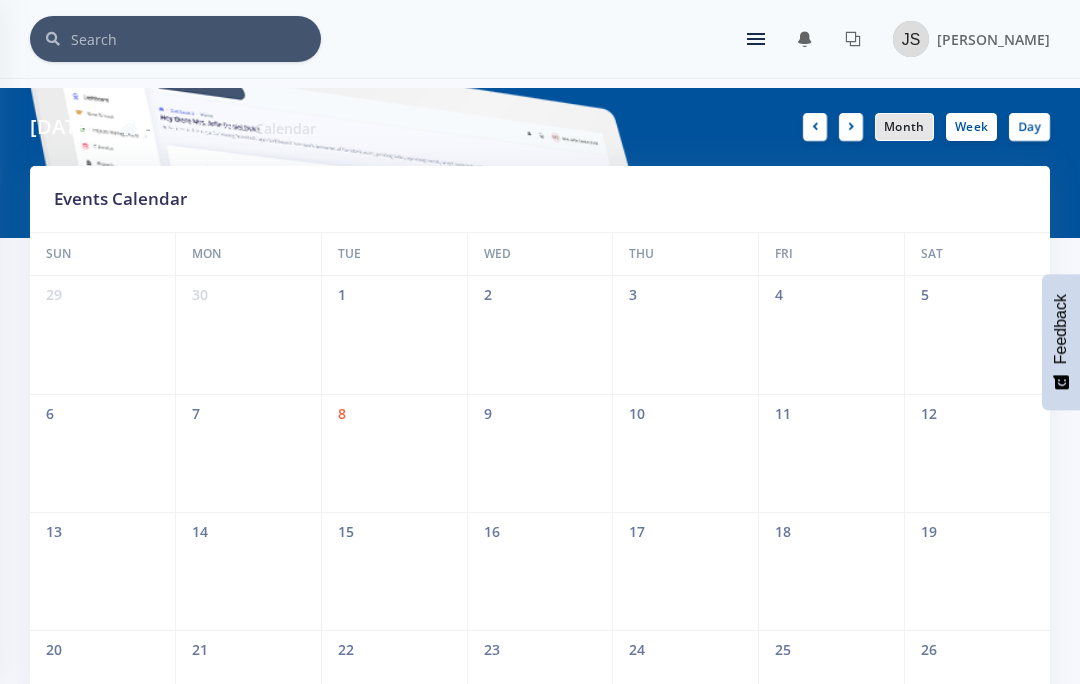click at bounding box center (853, 39) 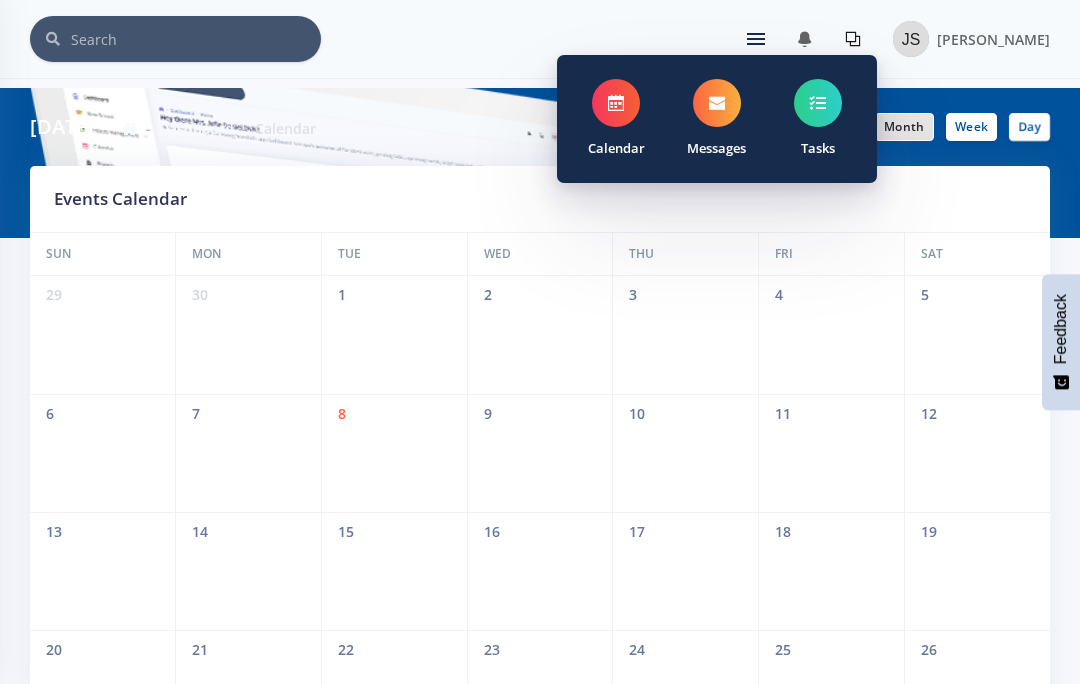 click at bounding box center (818, 103) 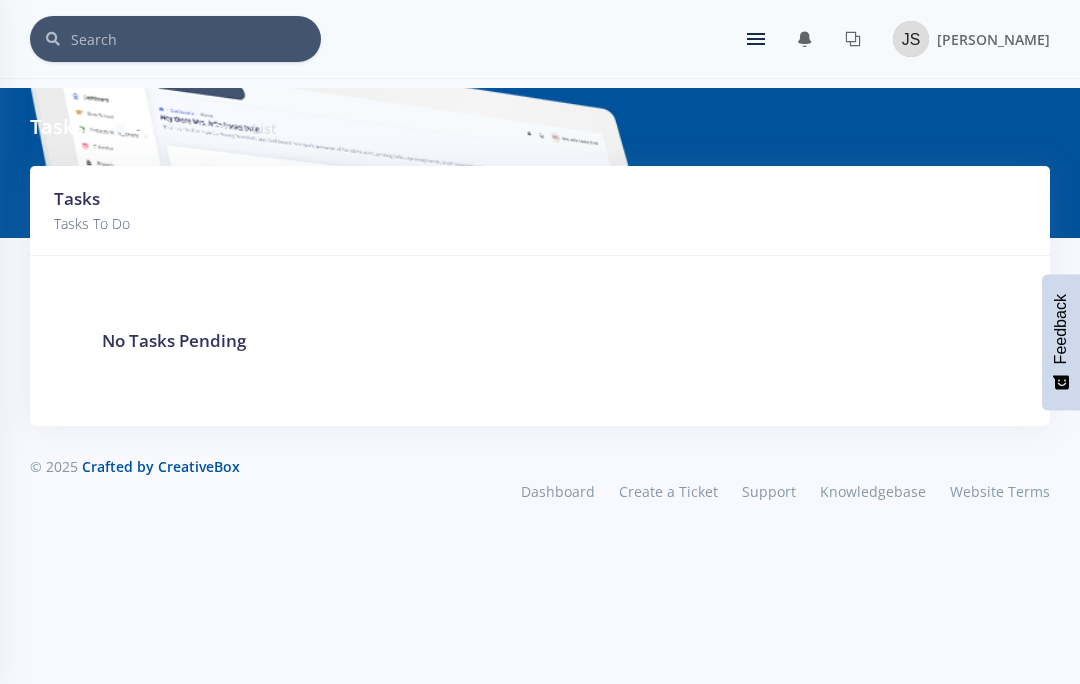 scroll, scrollTop: 0, scrollLeft: 0, axis: both 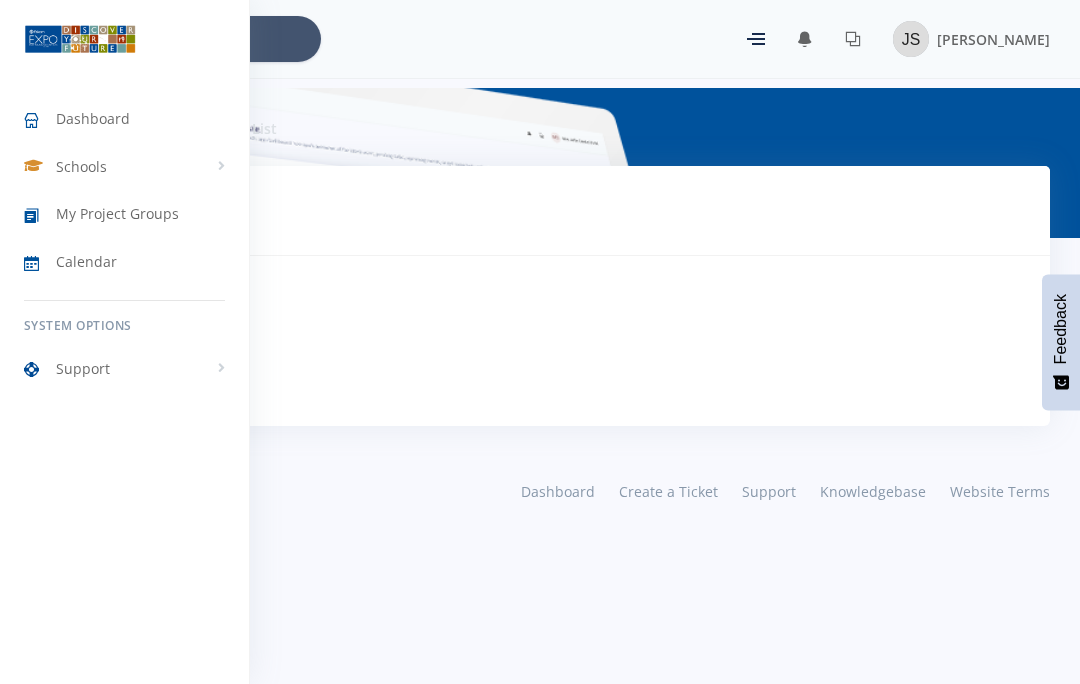 click on "Dashboard" at bounding box center (124, 119) 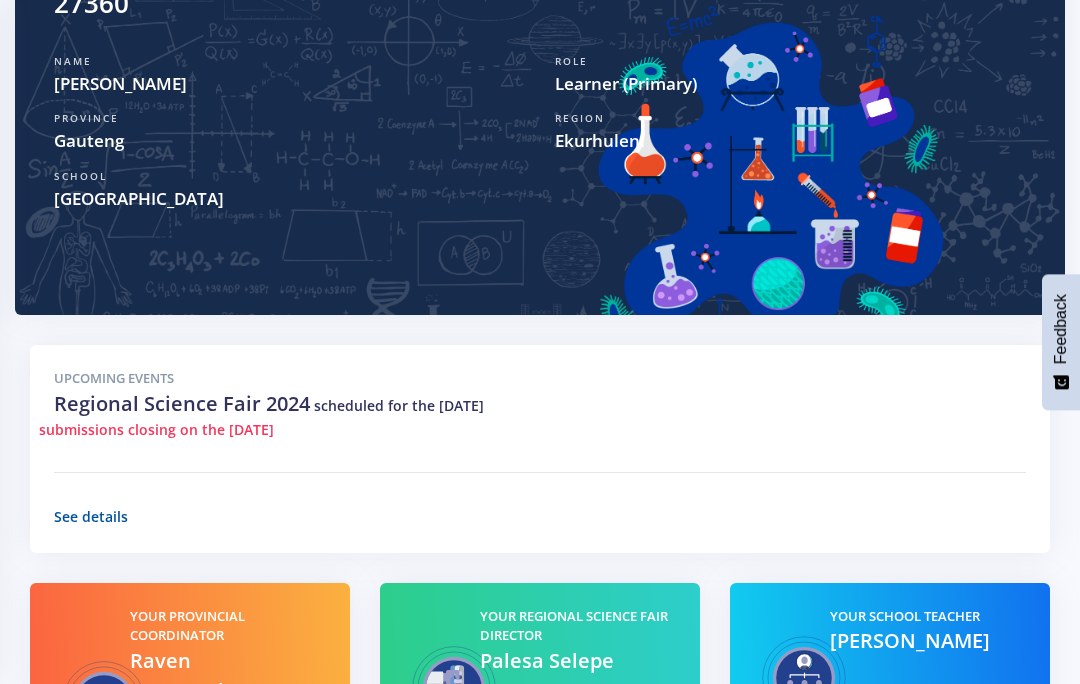 scroll, scrollTop: 765, scrollLeft: 0, axis: vertical 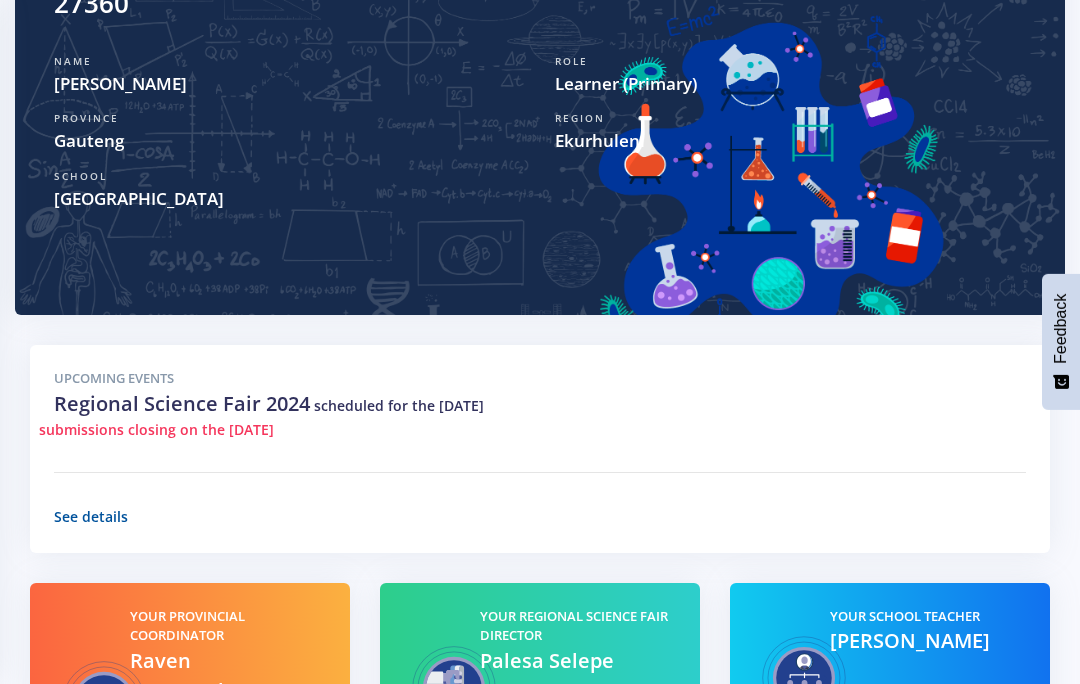 click on "Active
User ID
27360
Name
Jua Sefoka
Role
Learner (Primary)
Province
Gauteng
Region Ekurhuleni School" at bounding box center (540, 100) 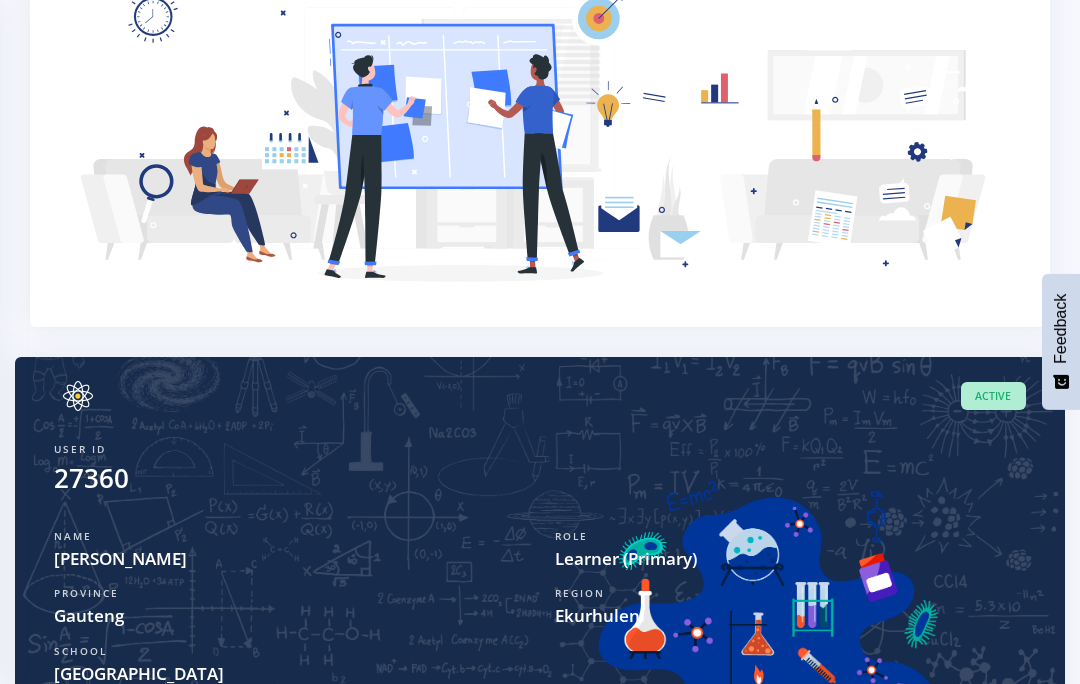 scroll, scrollTop: 354, scrollLeft: 0, axis: vertical 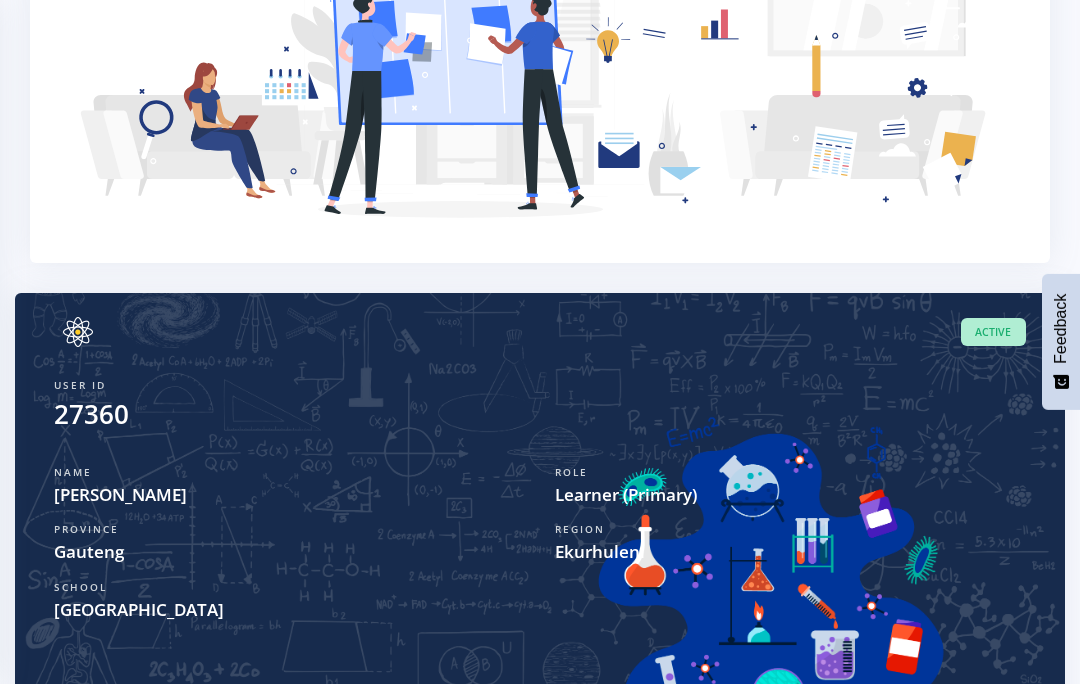 click at bounding box center (78, 333) 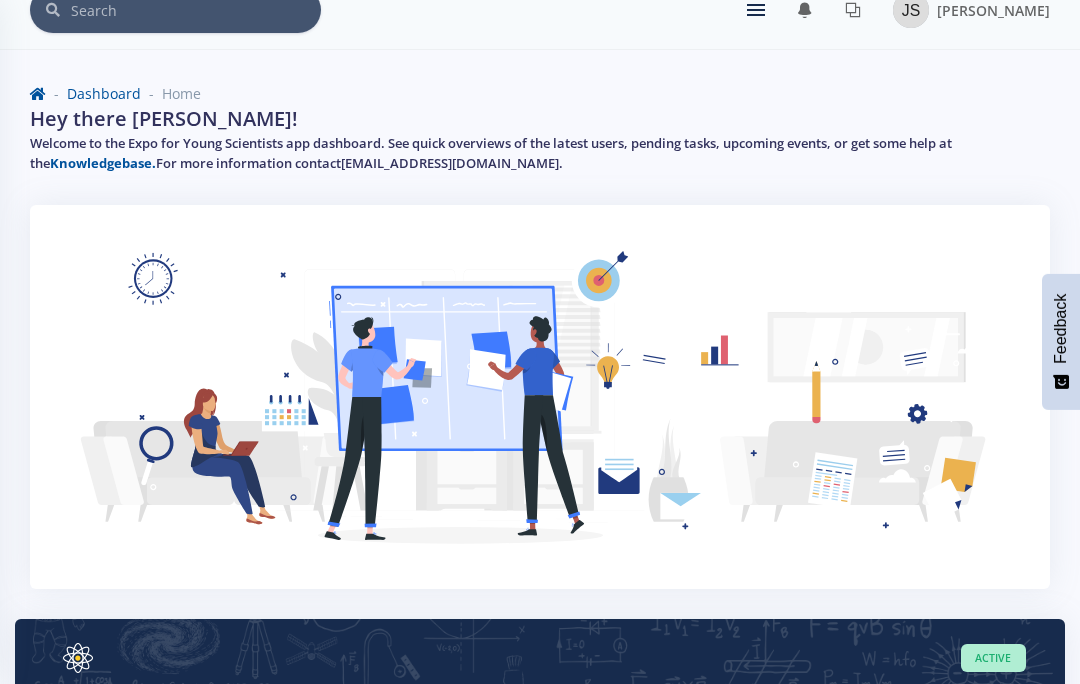 scroll, scrollTop: 0, scrollLeft: 0, axis: both 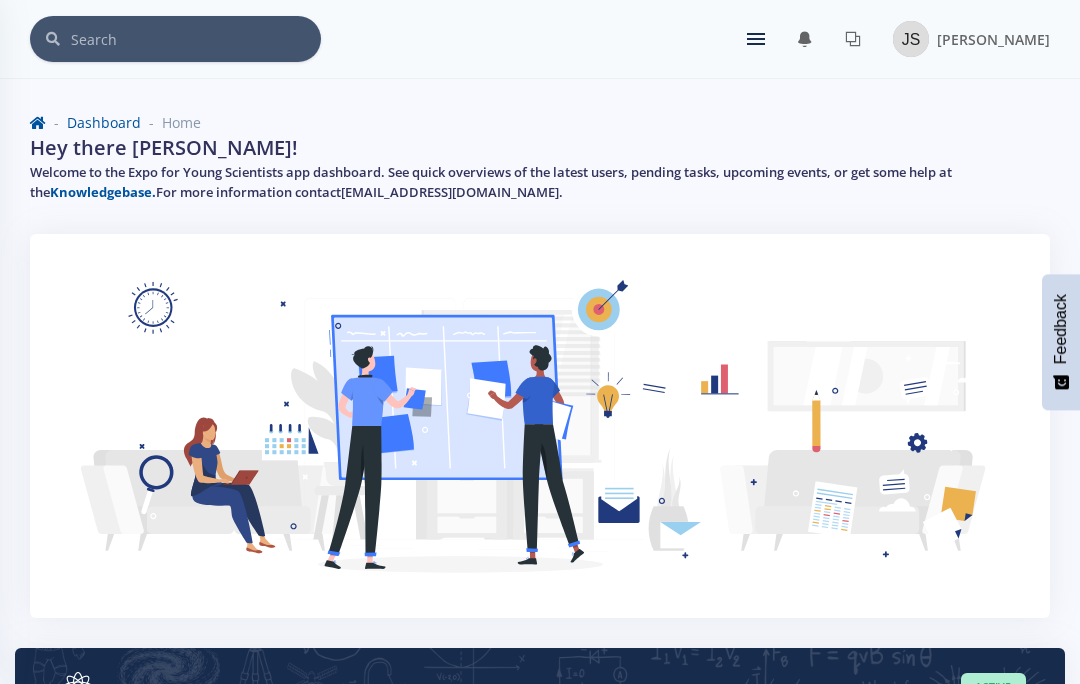 click on "Knowledgebase." at bounding box center (103, 192) 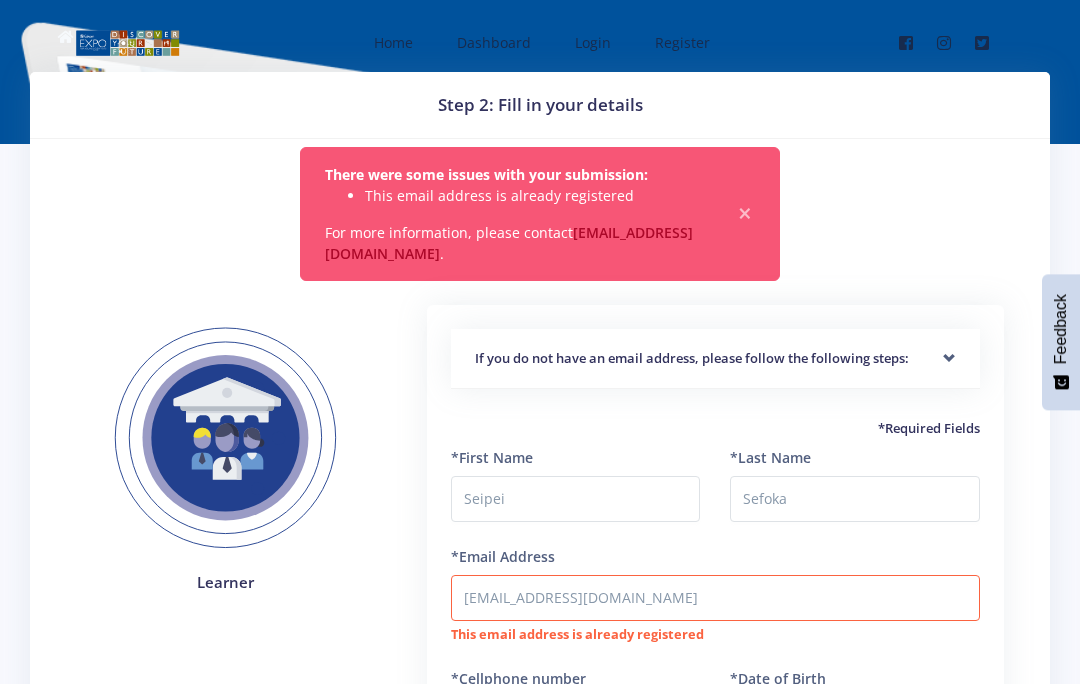 scroll, scrollTop: 0, scrollLeft: 0, axis: both 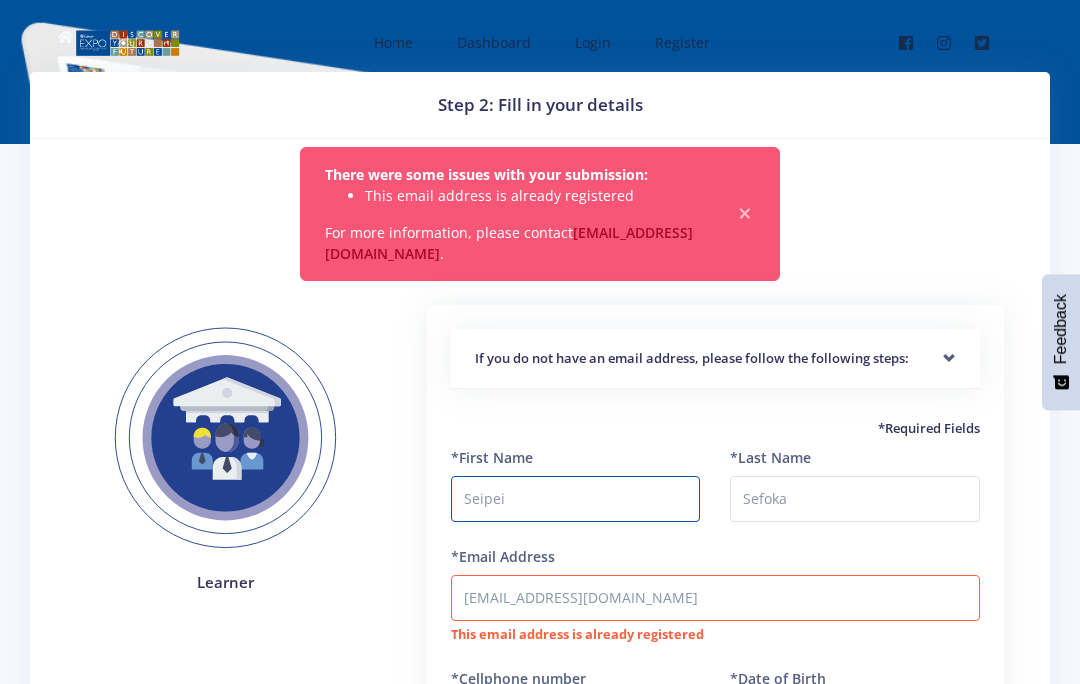 select on "F" 